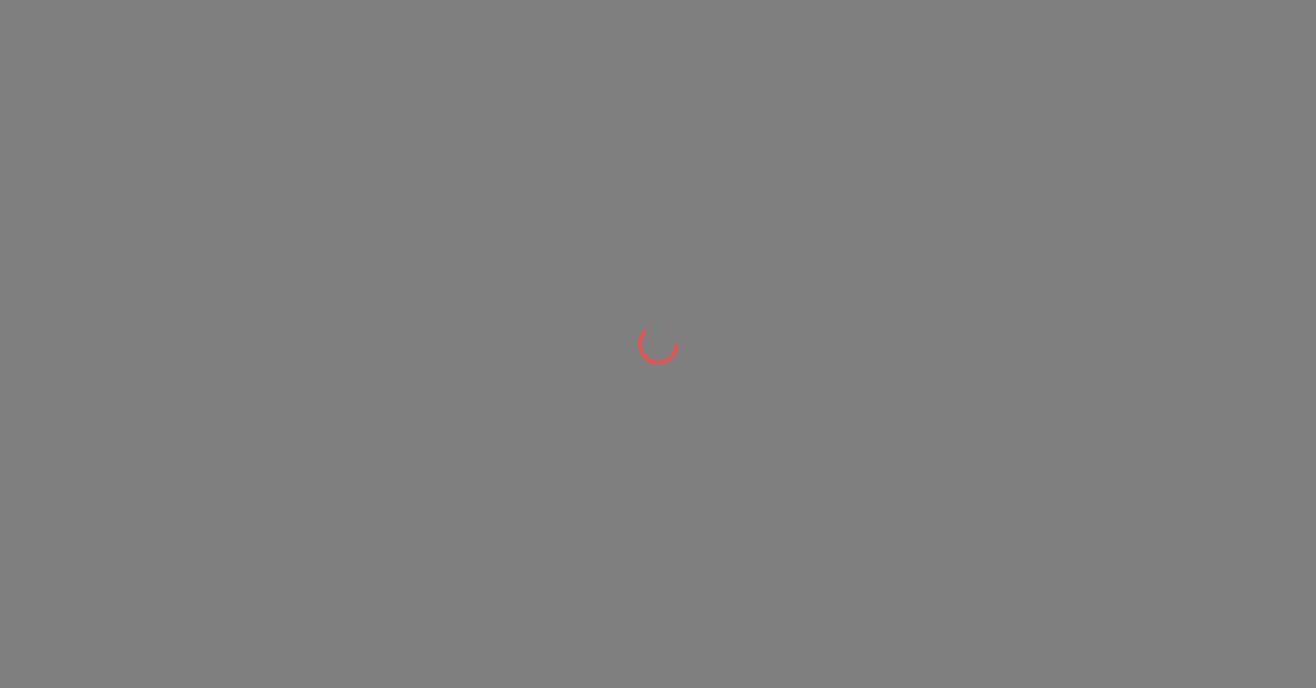 scroll, scrollTop: 0, scrollLeft: 0, axis: both 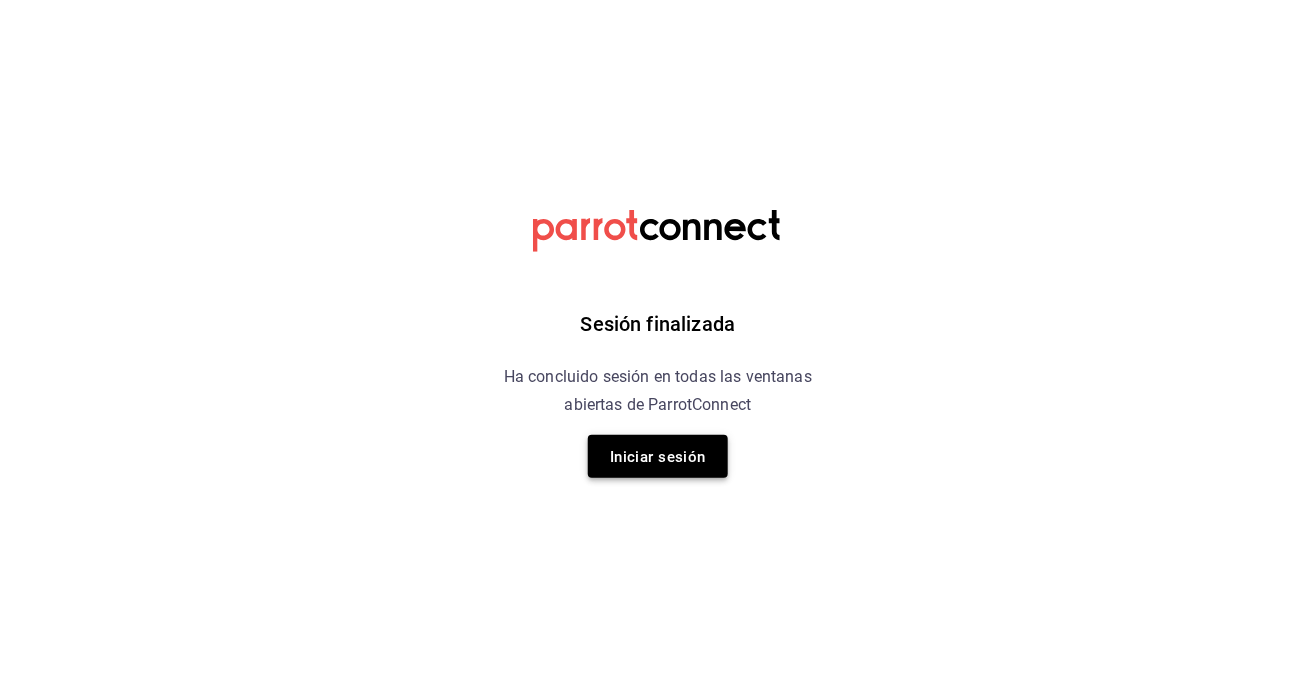 click on "Iniciar sesión" at bounding box center [658, 456] 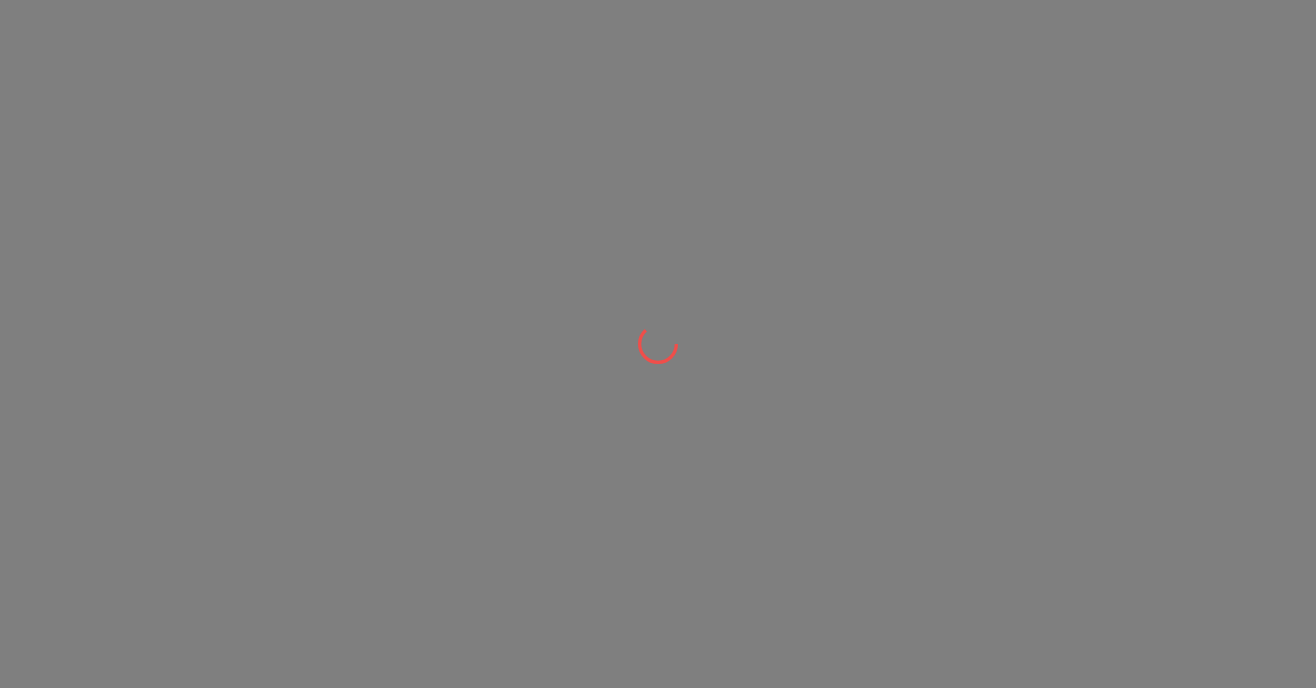 scroll, scrollTop: 0, scrollLeft: 0, axis: both 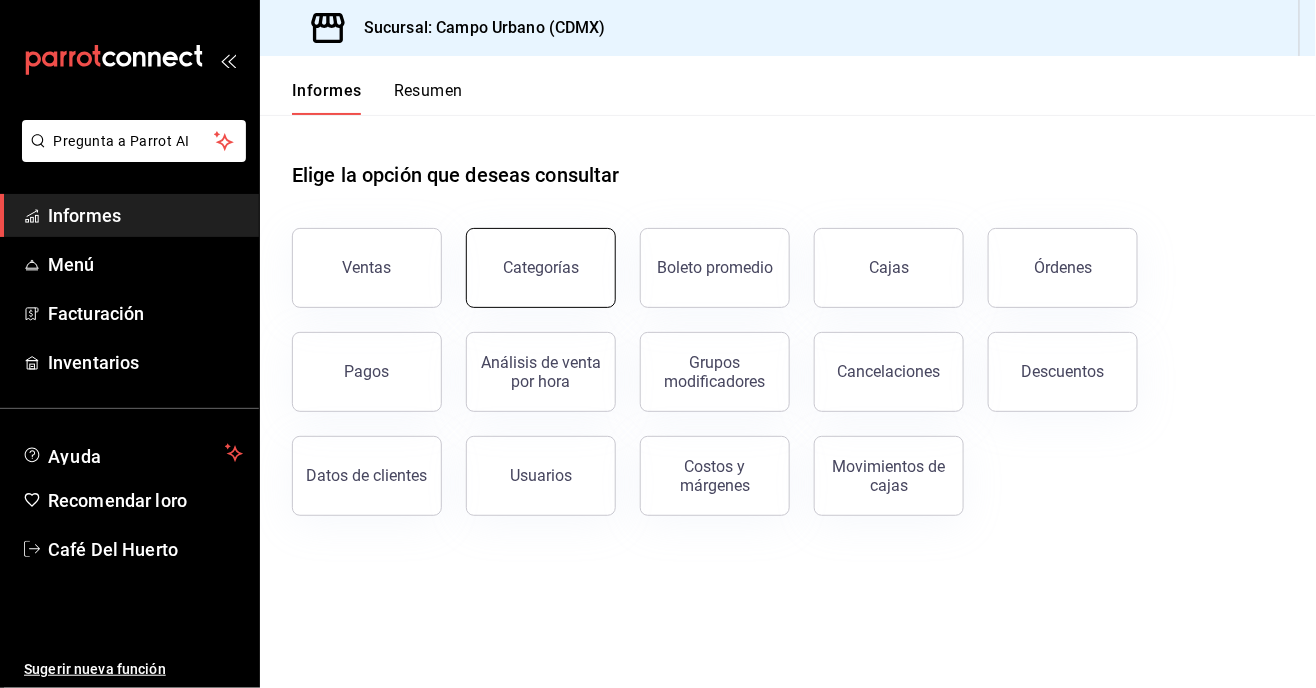 click on "Categorías" at bounding box center (541, 268) 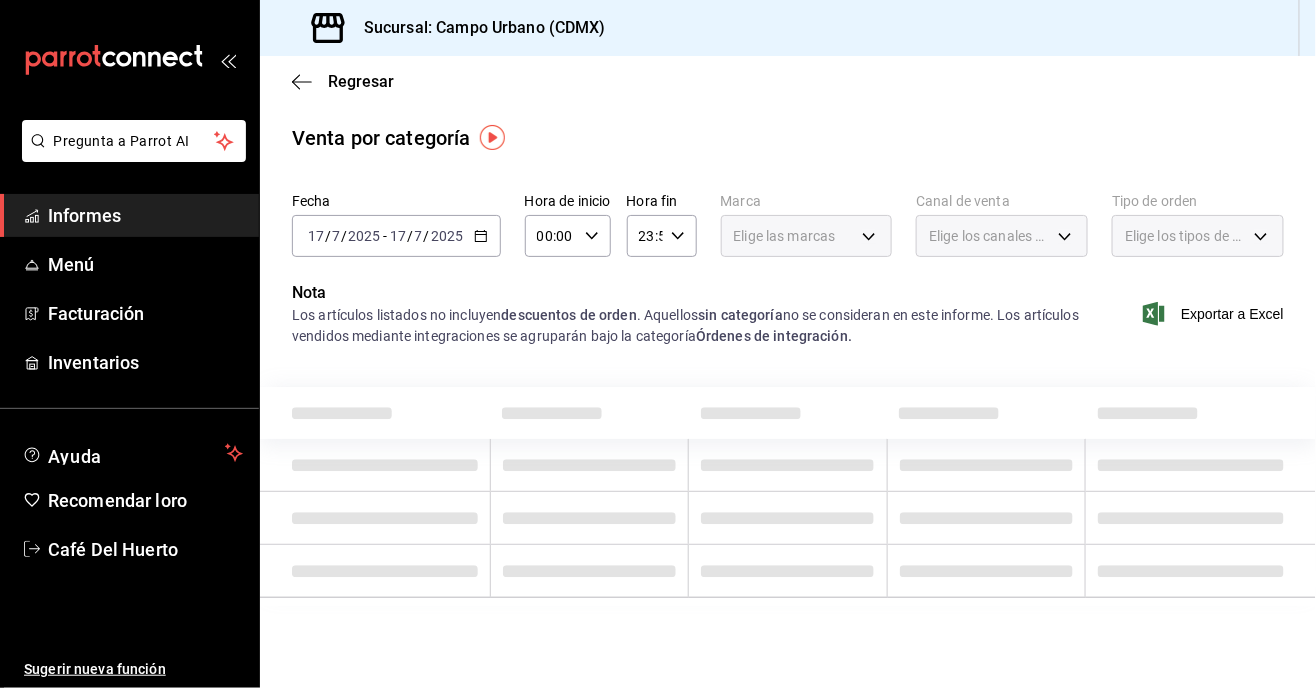 click on "Elige las marcas" at bounding box center (807, 236) 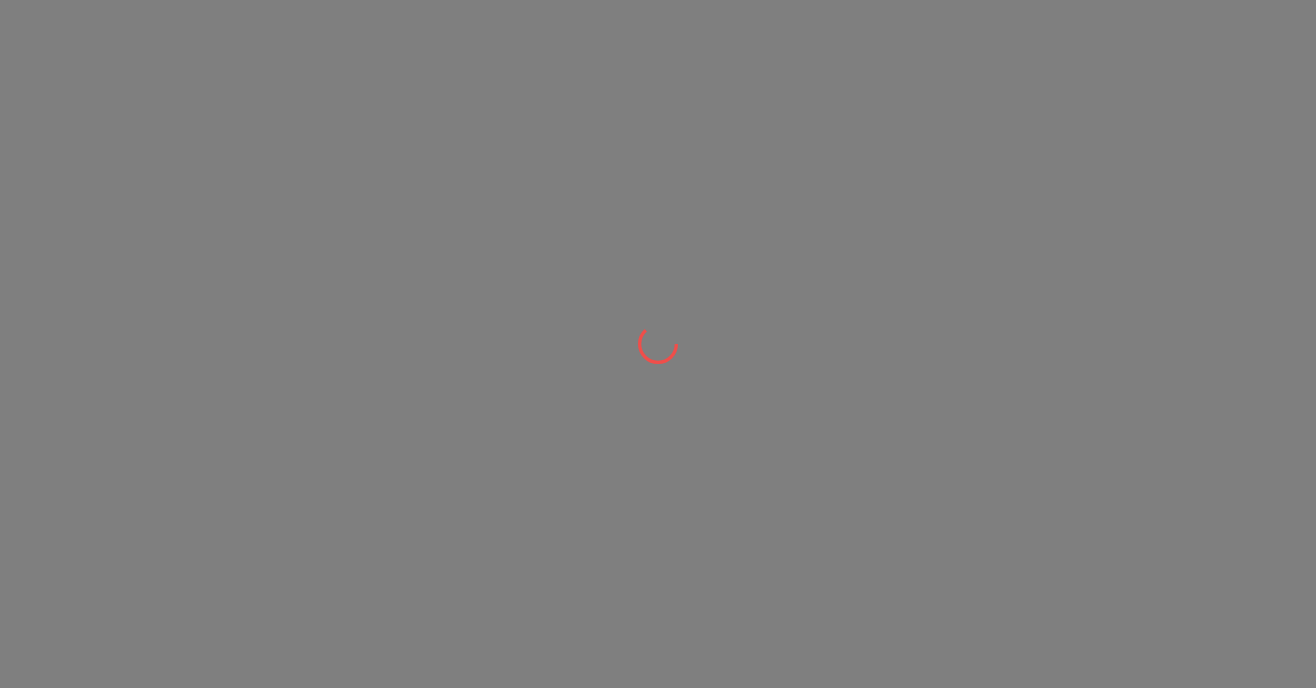 scroll, scrollTop: 0, scrollLeft: 0, axis: both 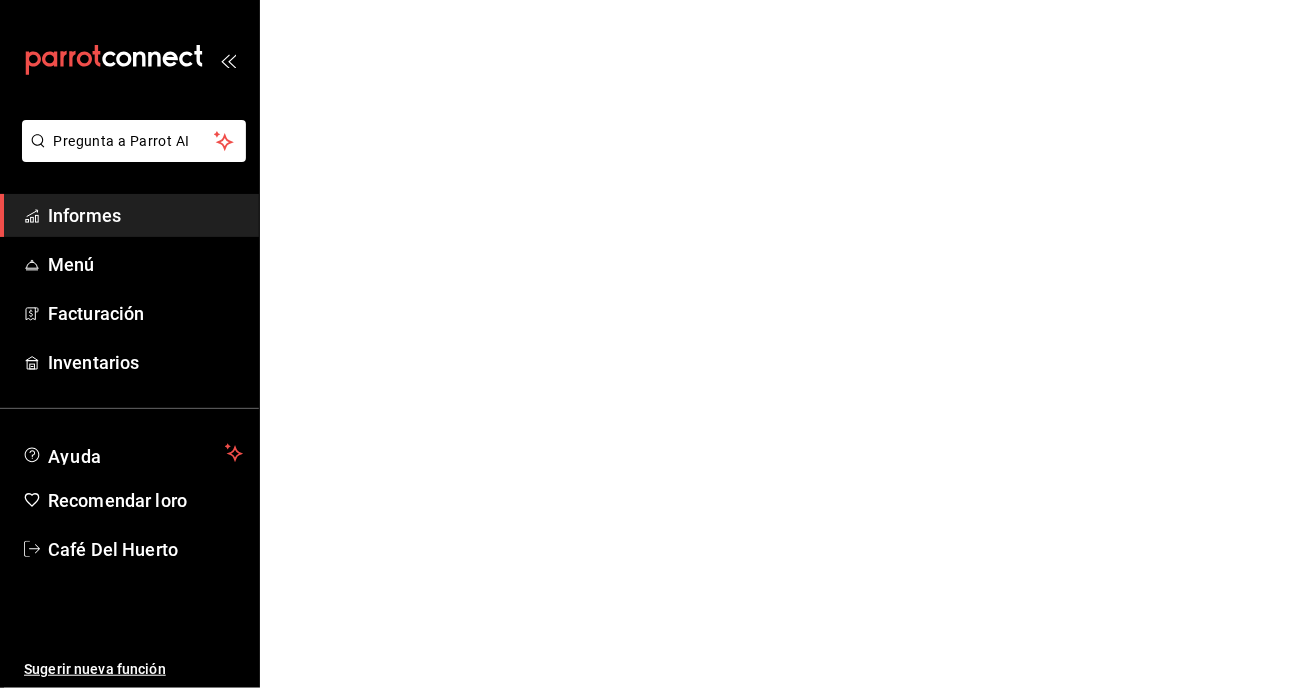 click on "Pregunta a Parrot AI Informes   Menú   Facturación   Inventarios   Ayuda Recomendar loro   Café Del Huerto   Sugerir nueva función   Texto original Valora esta traducción Tu opinión servirá para ayudar a mejorar el Traductor de Google Pregunta a Parrot AI Informes   Menú   Facturación   Inventarios   Ayuda Recomendar loro   Café Del Huerto   Sugerir nueva función   Visitar centro de ayuda (81) 2046 6363 soporte@parrotsoftware.io Visitar centro de ayuda (81) 2046 6363 soporte@parrotsoftware.io" at bounding box center (658, 0) 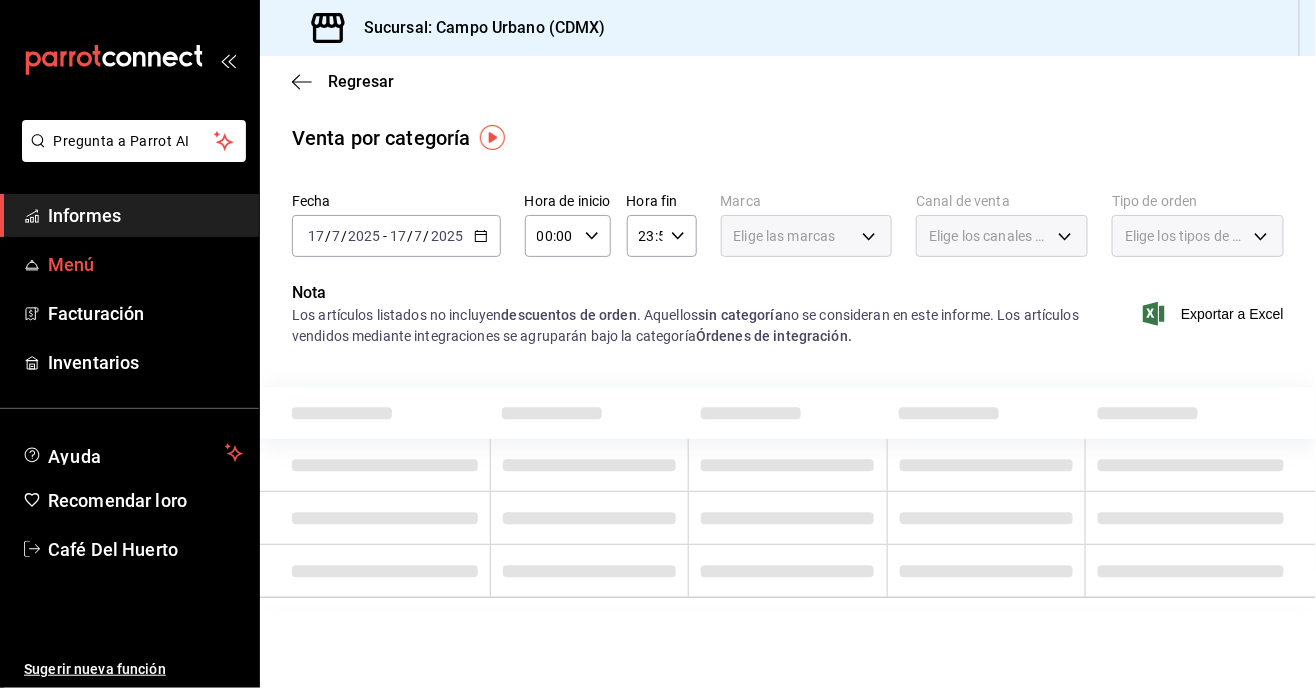 click on "Menú" at bounding box center (71, 264) 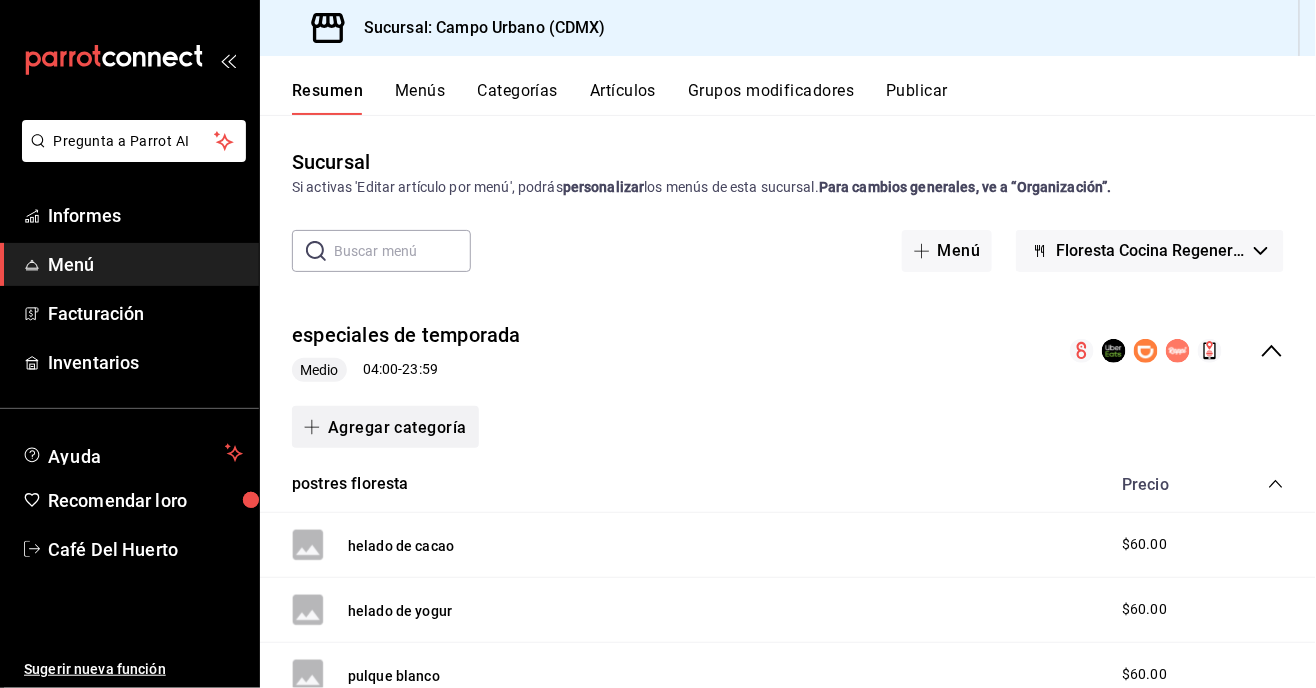 click on "Agregar categoría" at bounding box center [397, 427] 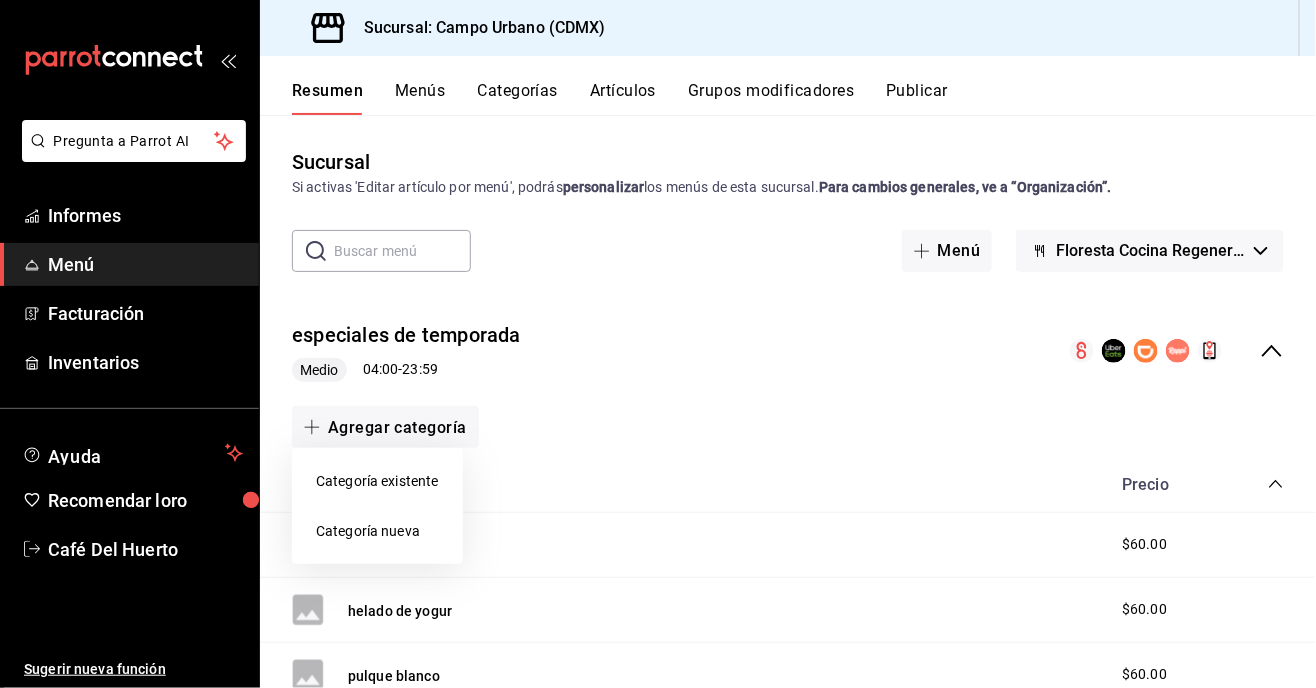 click on "Categoría nueva" at bounding box center (368, 531) 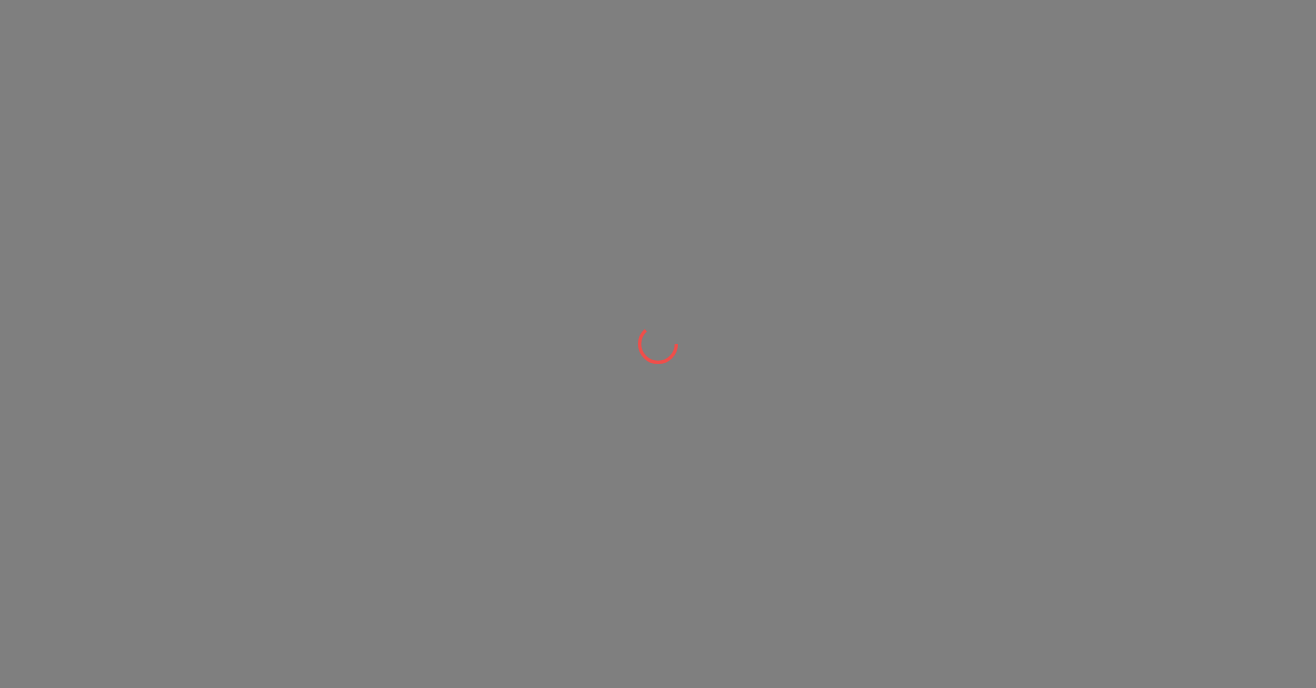 scroll, scrollTop: 0, scrollLeft: 0, axis: both 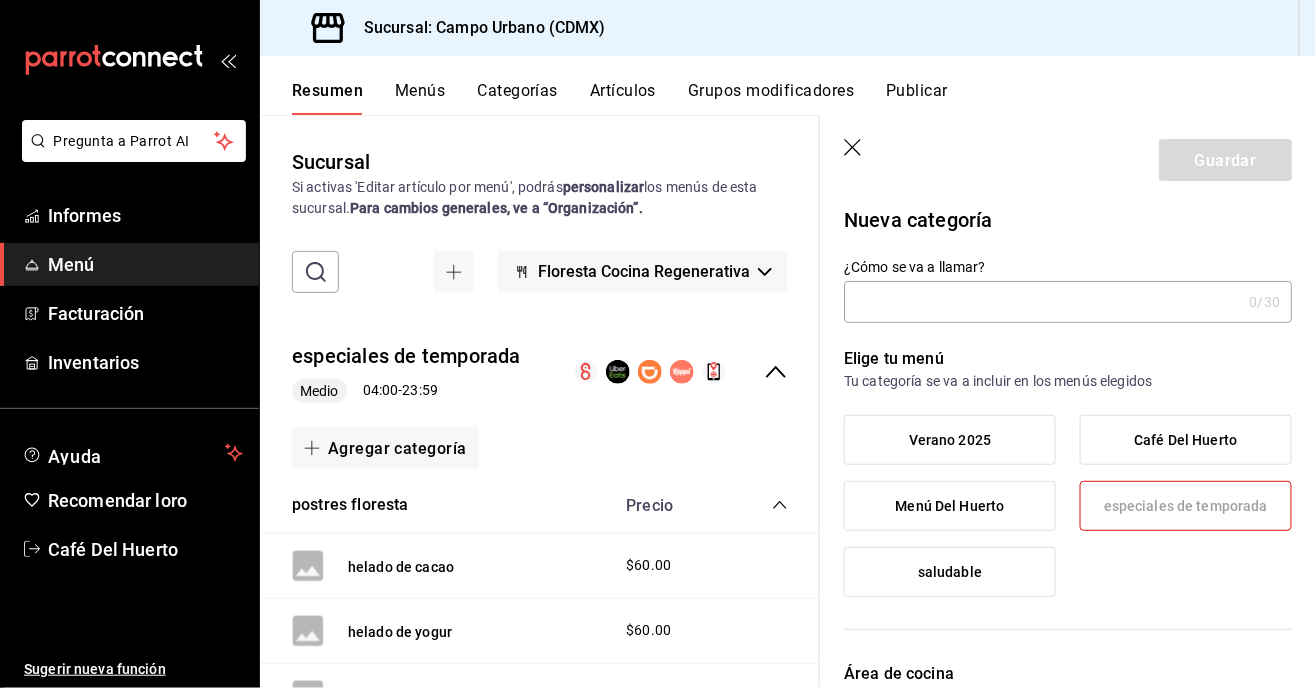 click on "¿Cómo se va a llamar?" at bounding box center [1042, 302] 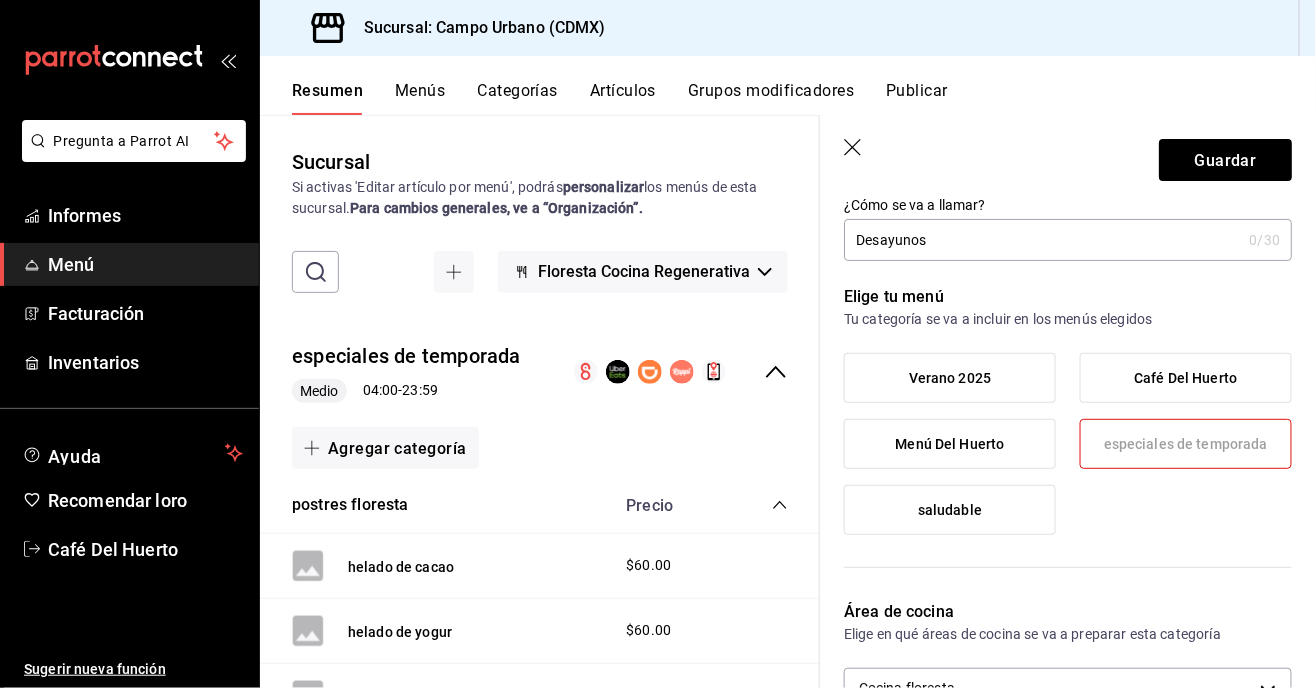 scroll, scrollTop: 65, scrollLeft: 0, axis: vertical 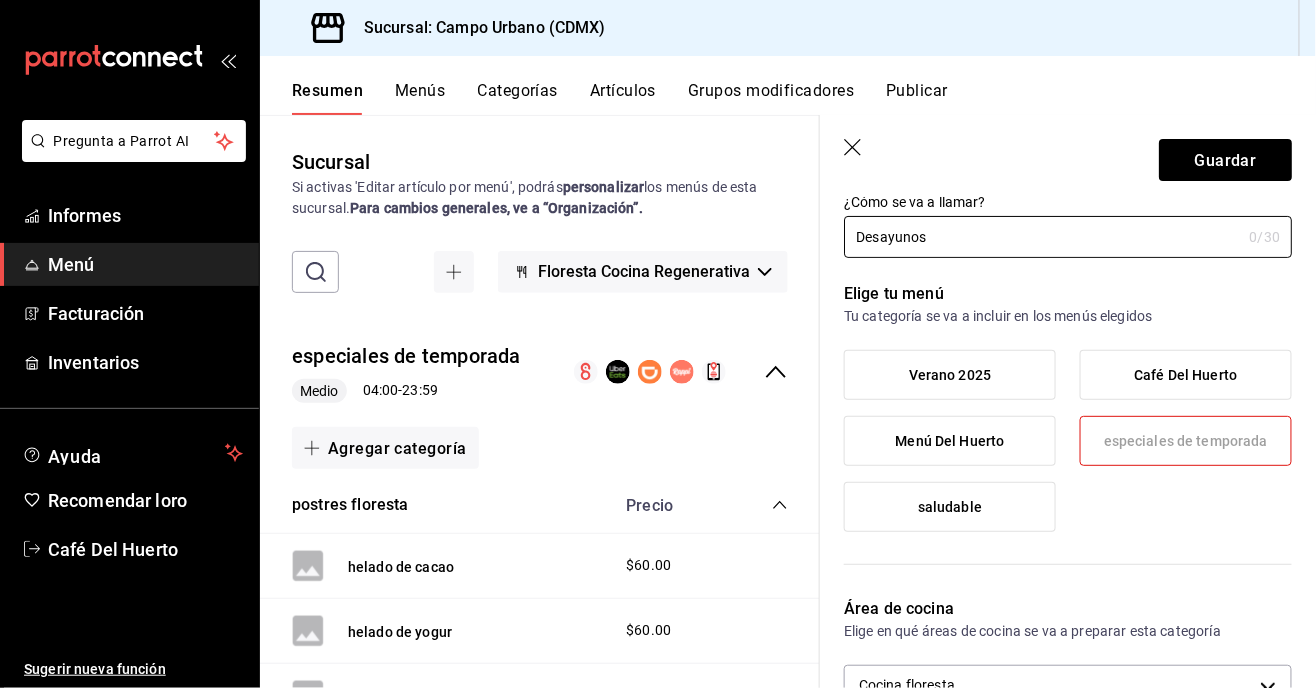 type on "Desayunos" 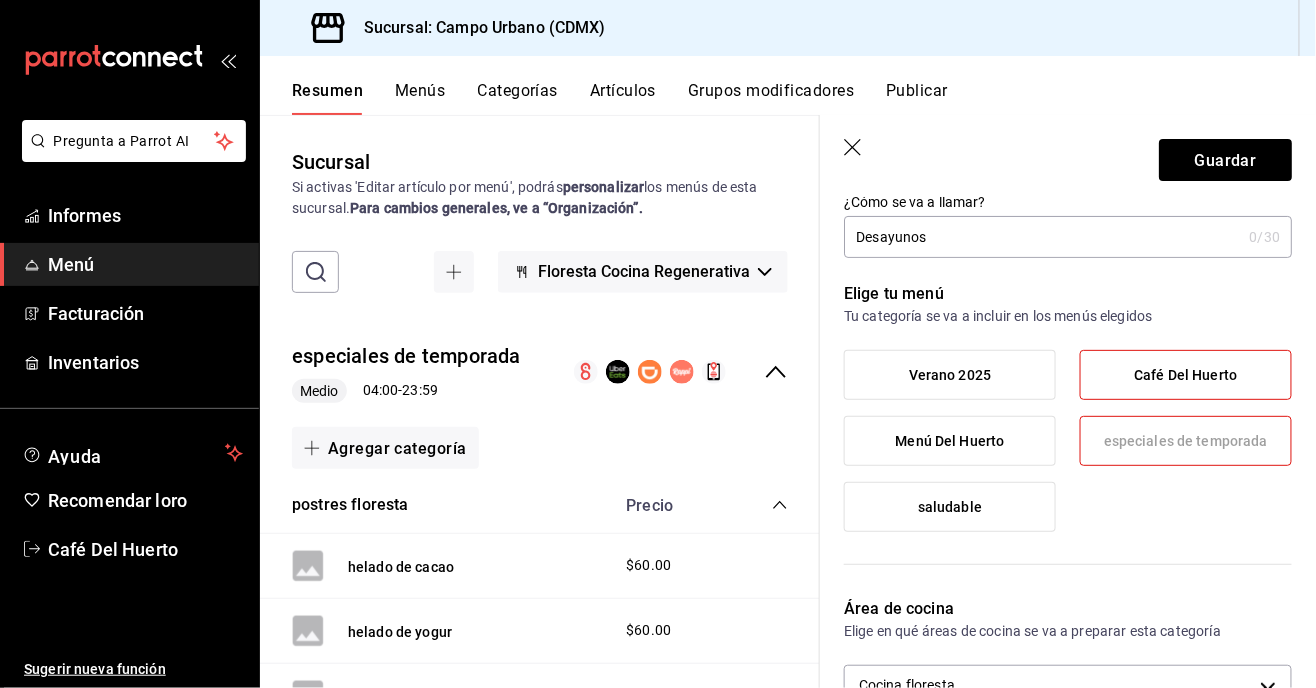 click on "especiales de temporada" at bounding box center (1186, 441) 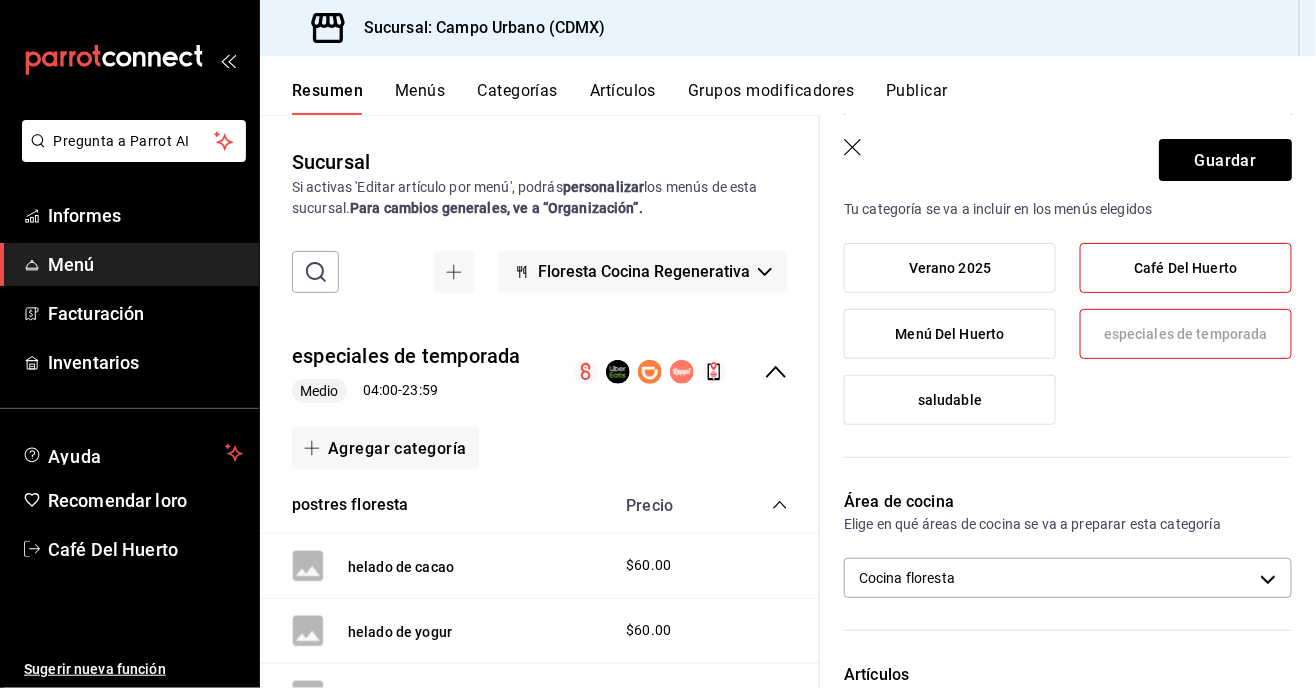 scroll, scrollTop: 174, scrollLeft: 0, axis: vertical 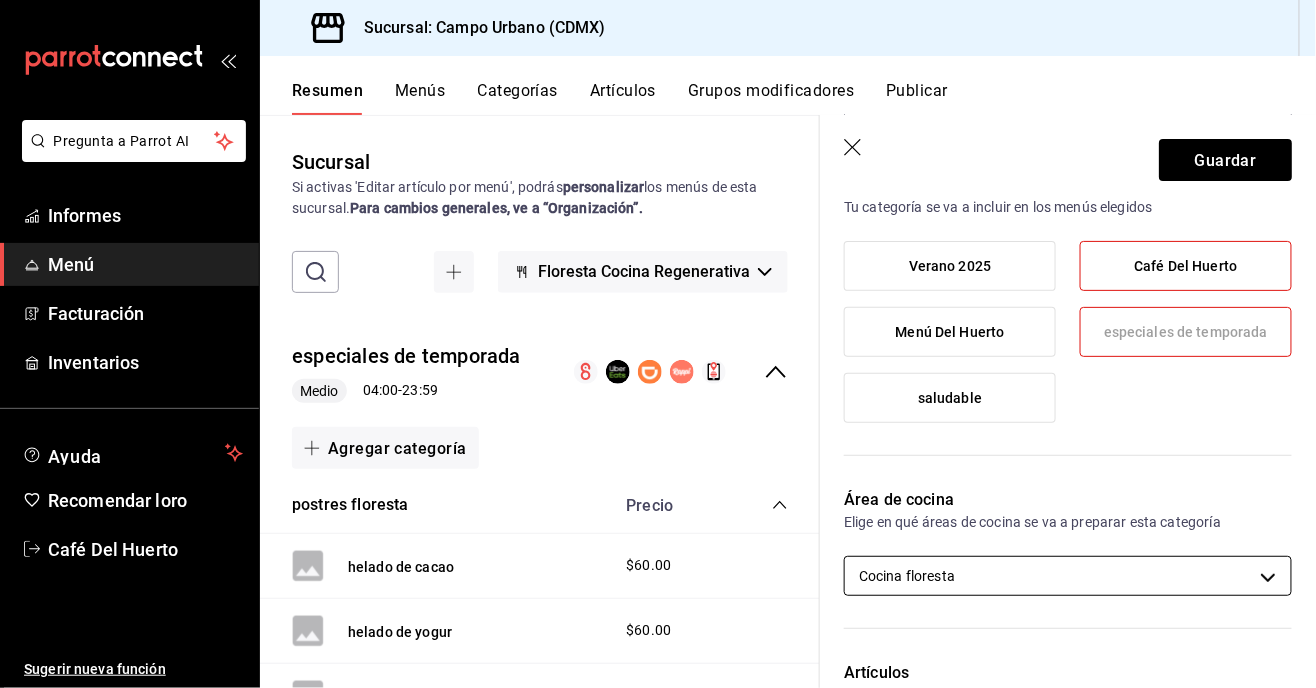 click on "Pregunta a Parrot AI Informes   Menú   Facturación   Inventarios   Ayuda Recomendar loro   Café Del Huerto   Sugerir nueva función   Sucursal: Campo Urbano (CDMX) Resumen Menús Categorías Artículos Grupos modificadores Publicar Sucursal Si activas 'Editar artículo por menú', podrás  personalizar  los menús de esta sucursal.  Para cambios generales, ve a “Organización”. ​ ​ Floresta Cocina Regenerativa especiales de temporada Medio 04:00  -  23:59 Agregar categoría postres floresta Precio helado de cacao $60.00 helado de yogur $60.00 pulque blanco $60.00 Agregar artículo panadería floresta Precio pan relleno $40.00 cocoles de anís $12.00 Agregar artículo Almuerzo Precio Agregar artículo saludable LD 06:00  -  22:00 DAKOTA DEL SUR 06:30  -  21:30 Agregar categoría Guardar Nueva categoría ¿Cómo se va a llamar? Desayunos 0  /30 ¿Cómo se va a llamar? Elige tu menú Tu categoría se va a incluir en los menús elegidos Verano 2025 Café Del Huerto Menú Del Huerto saludable Artículos" at bounding box center [658, 344] 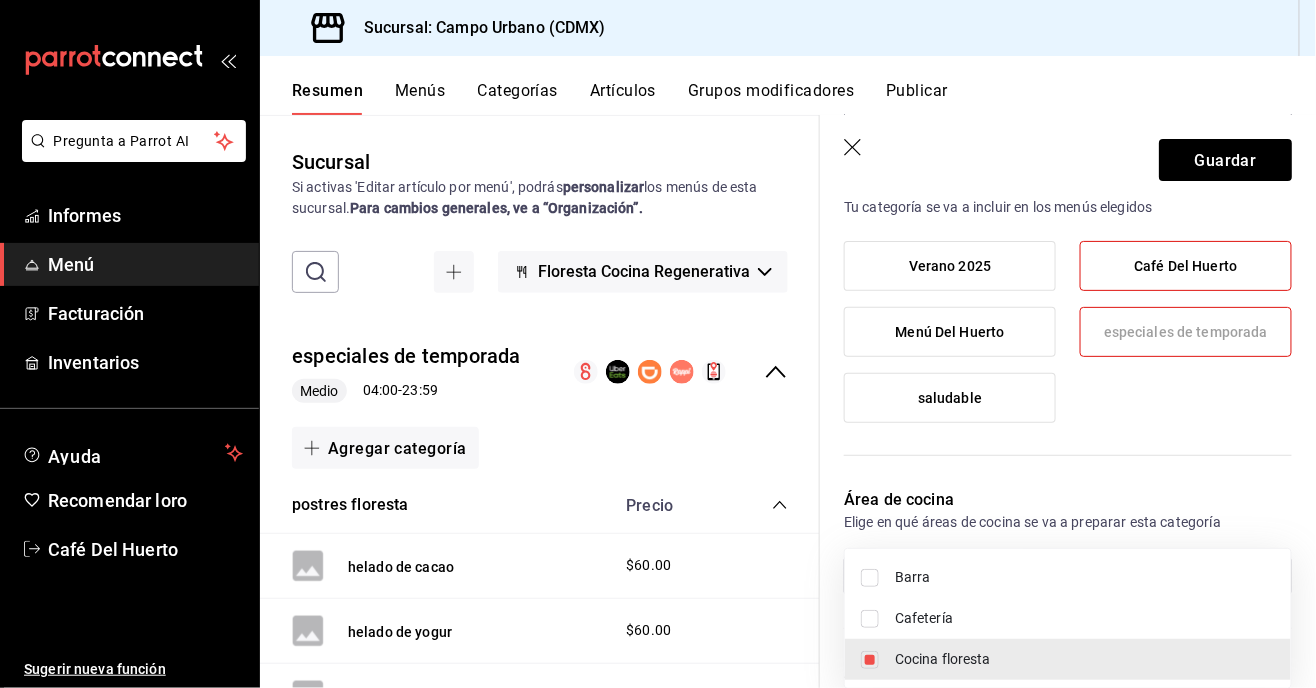 click on "Cocina floresta" at bounding box center (943, 659) 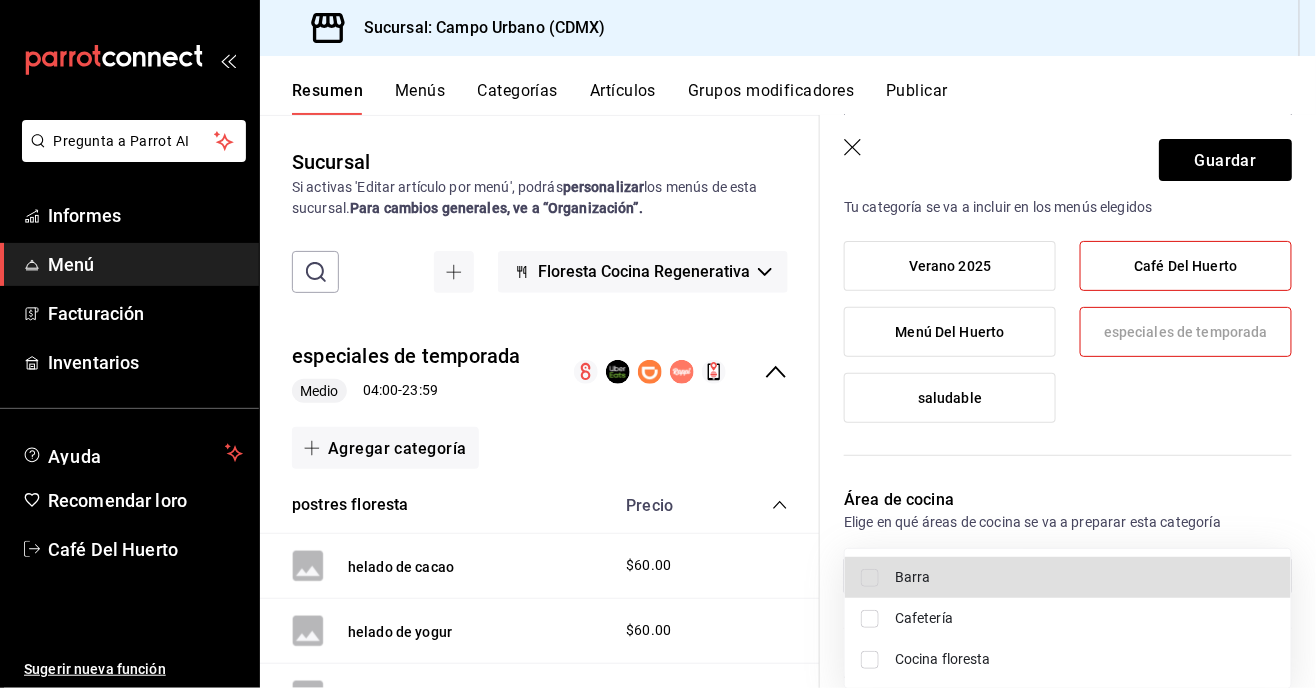 click on "Cafetería" at bounding box center [924, 618] 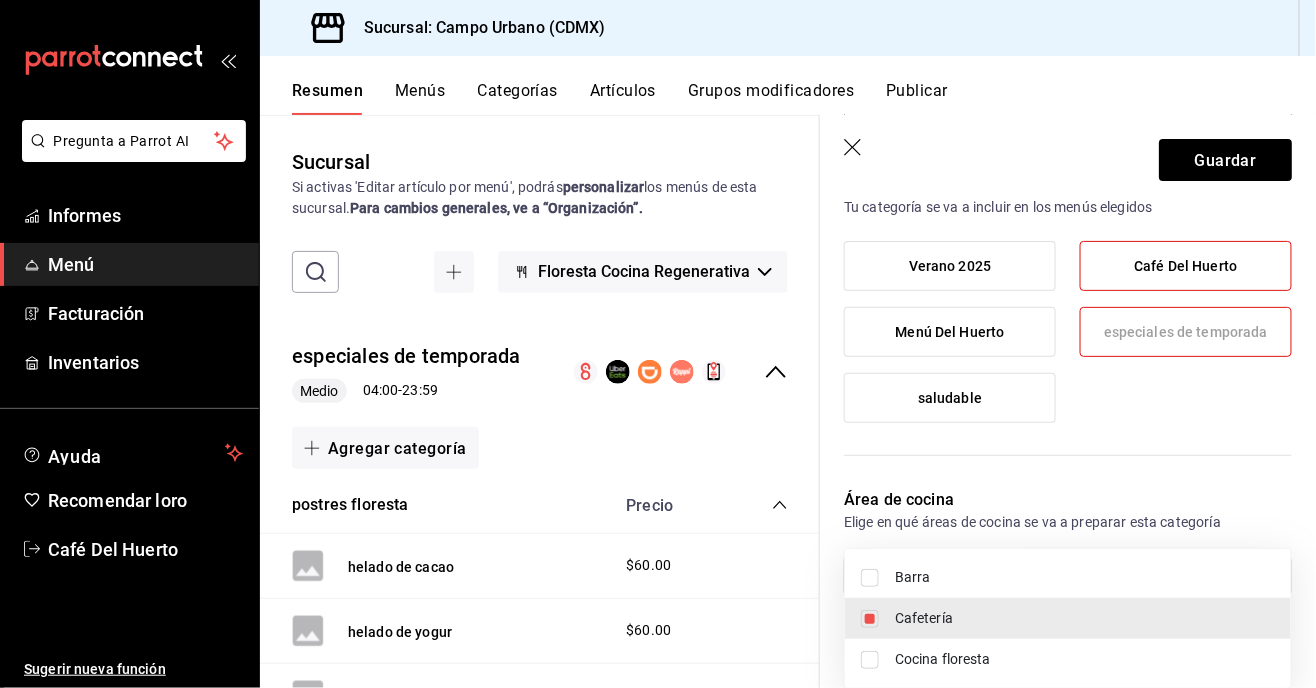 click at bounding box center (658, 344) 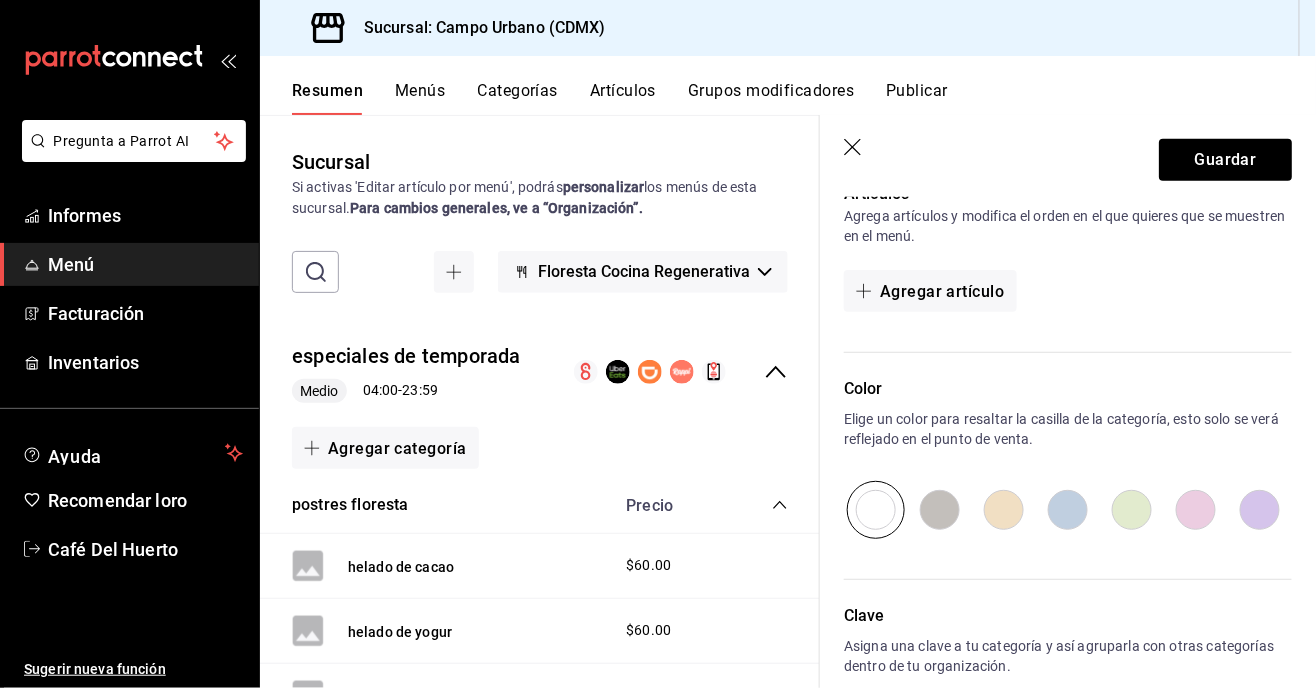 scroll, scrollTop: 658, scrollLeft: 0, axis: vertical 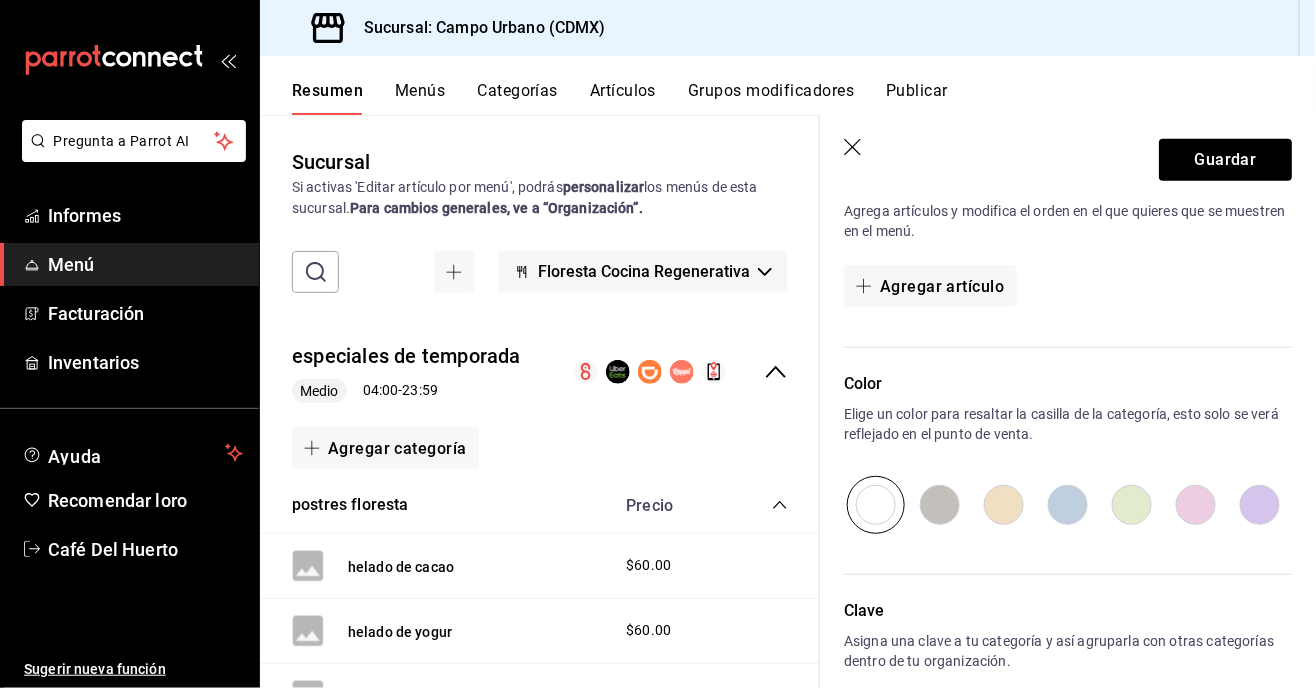 click at bounding box center (1132, 505) 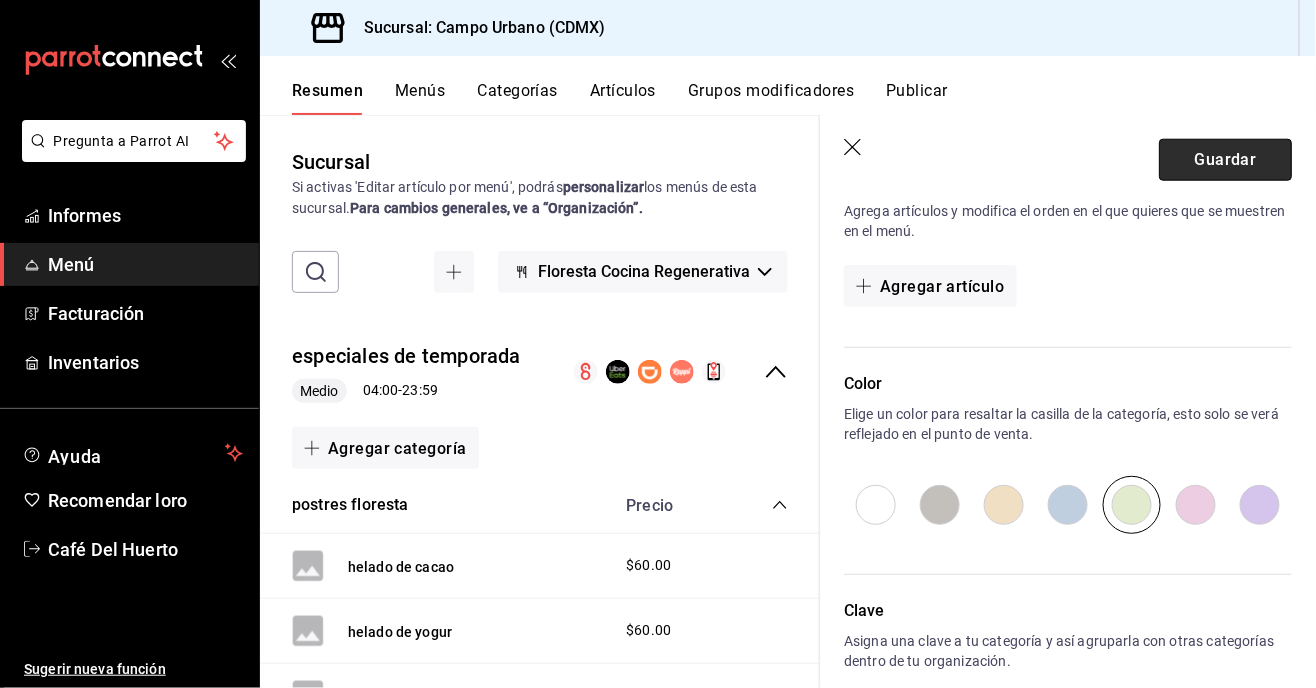 click on "Guardar" at bounding box center [1225, 159] 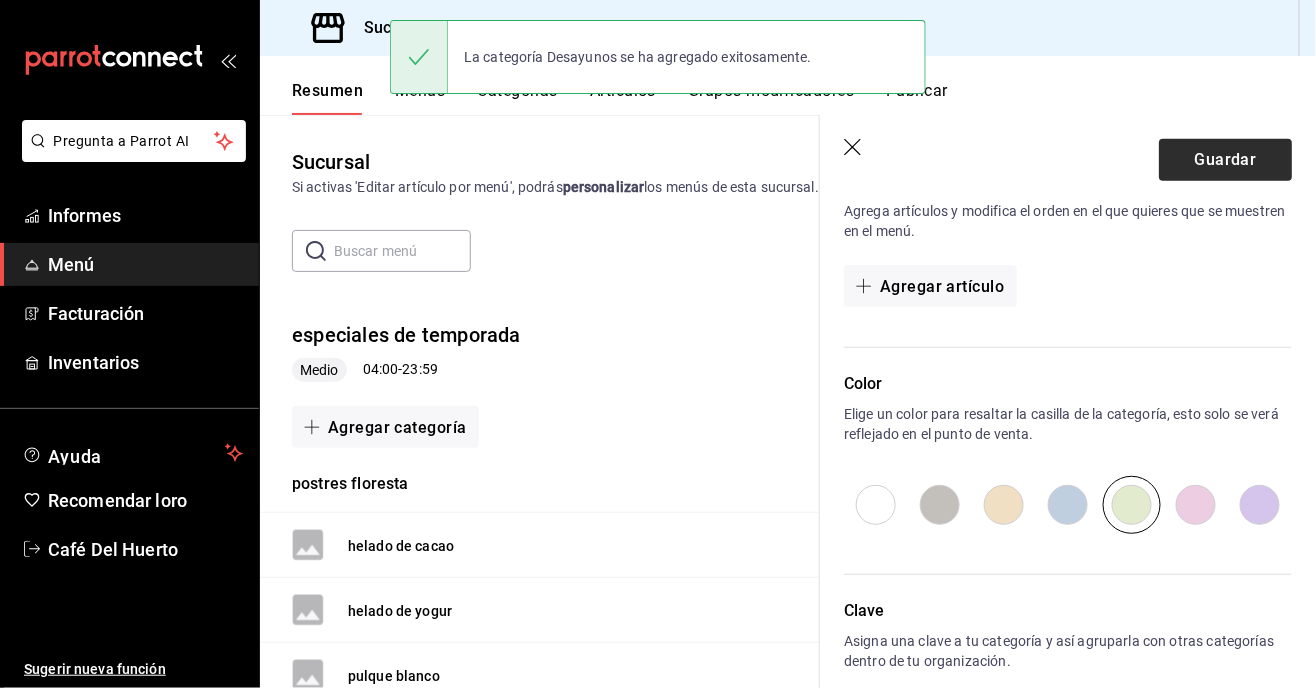 scroll, scrollTop: 0, scrollLeft: 0, axis: both 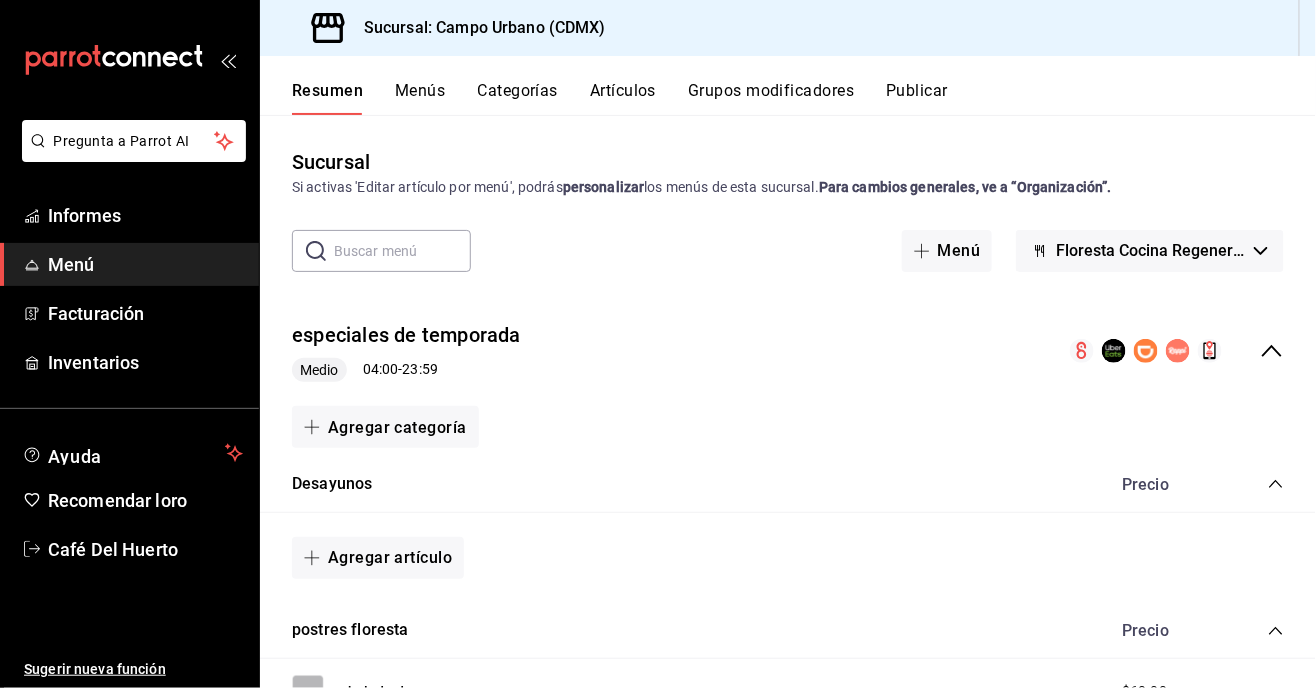 click on "Menús" at bounding box center [420, 90] 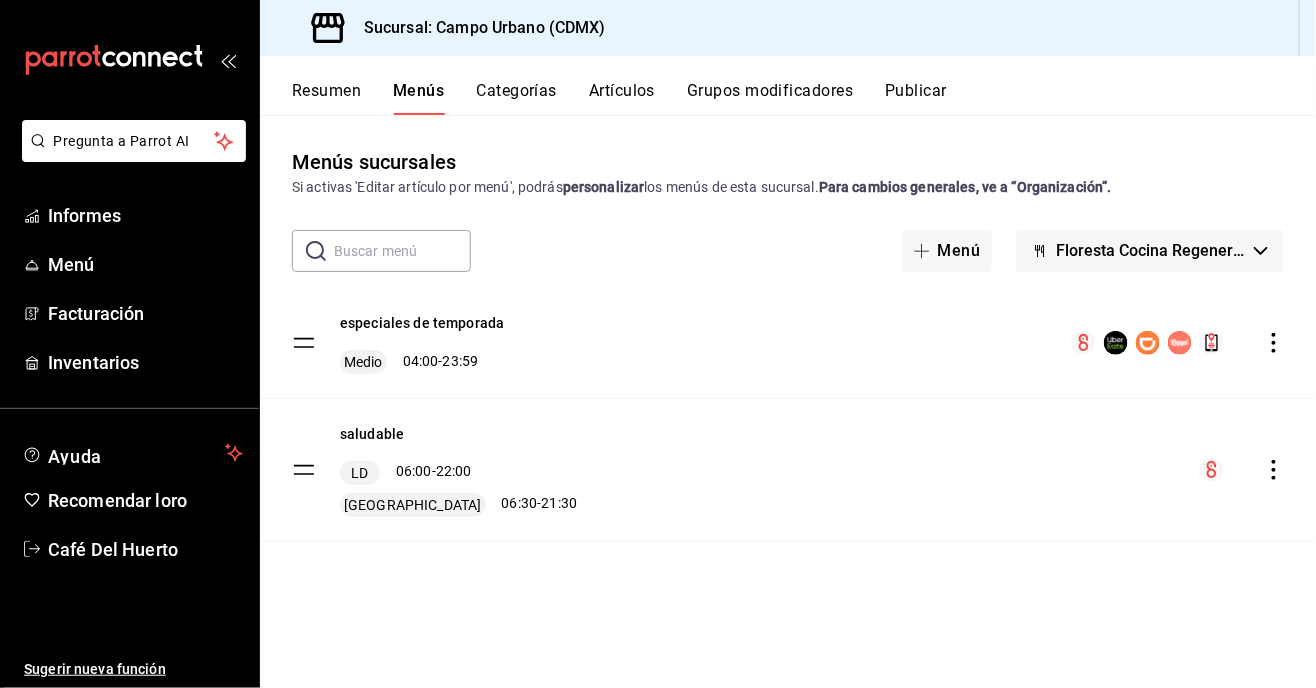 click on "Resumen" at bounding box center (326, 90) 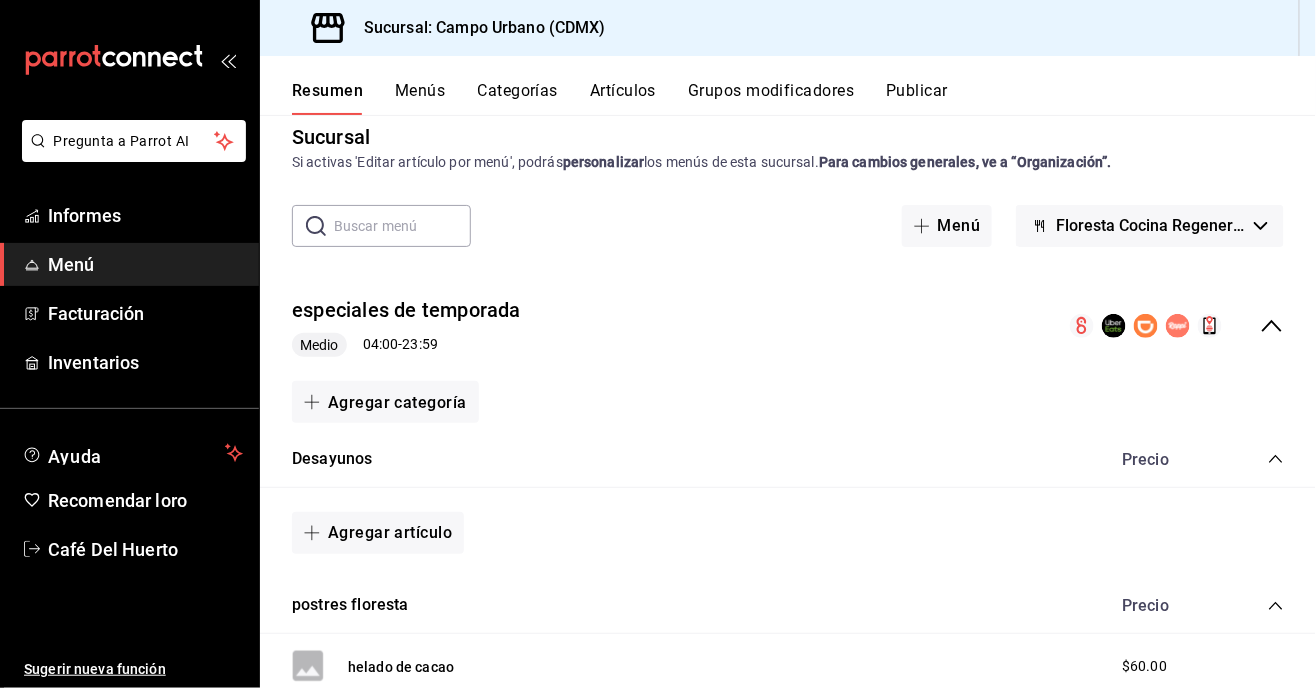 scroll, scrollTop: 0, scrollLeft: 0, axis: both 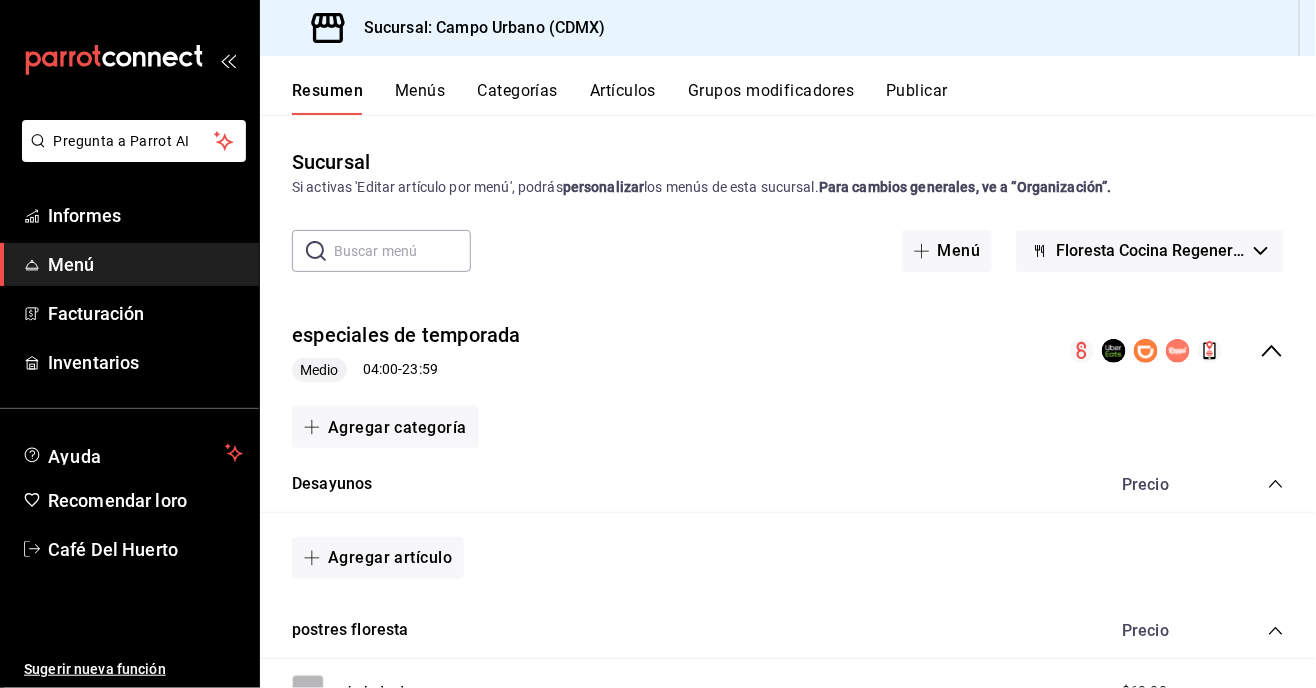 click 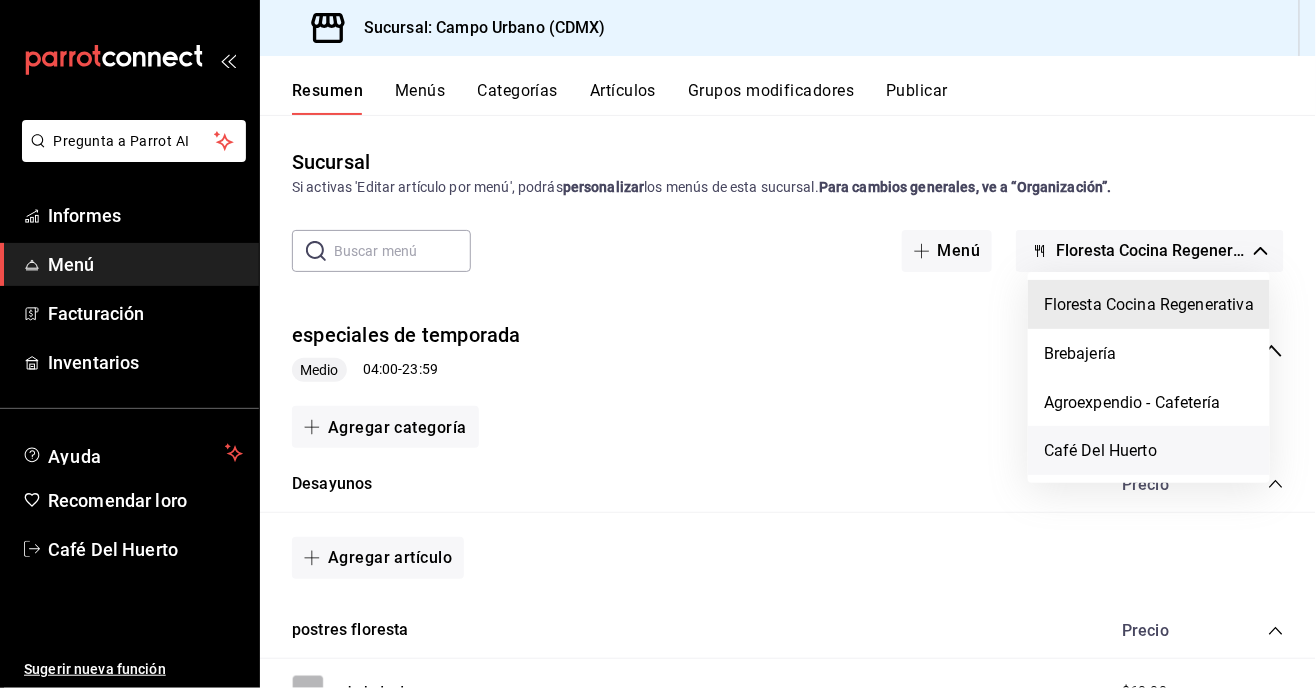 click on "Café Del Huerto" at bounding box center [1100, 450] 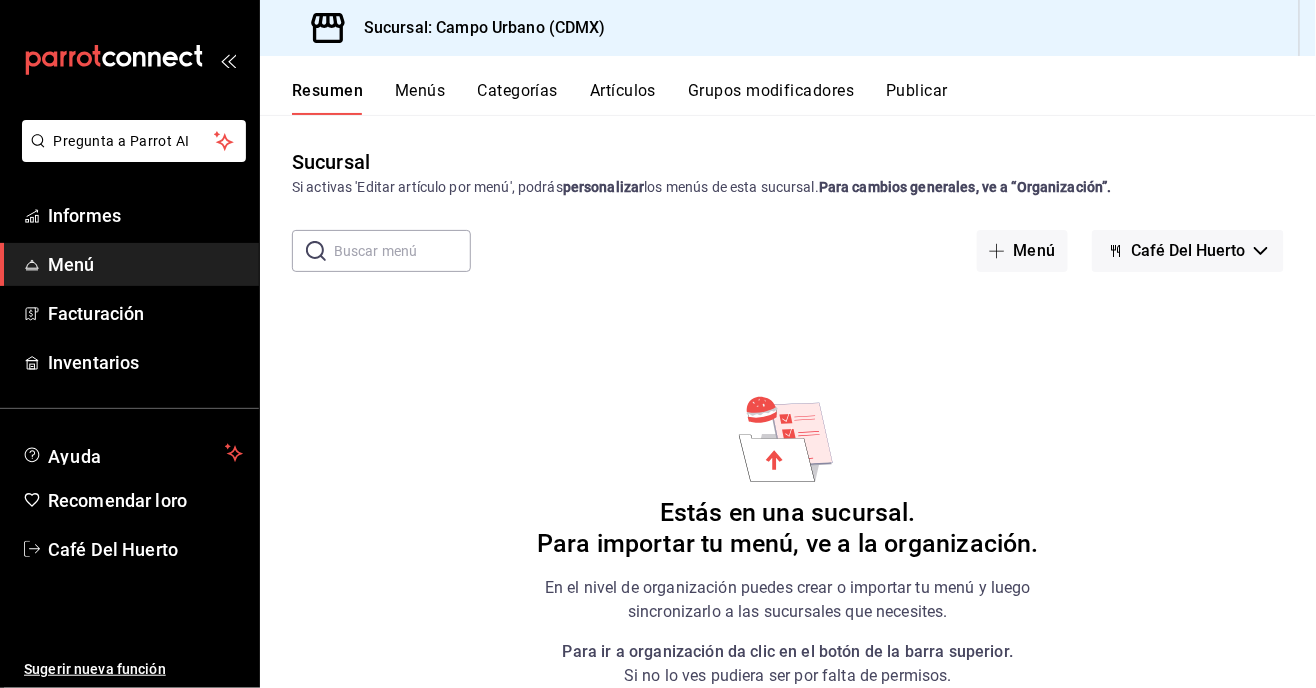click on "Resumen" at bounding box center [327, 90] 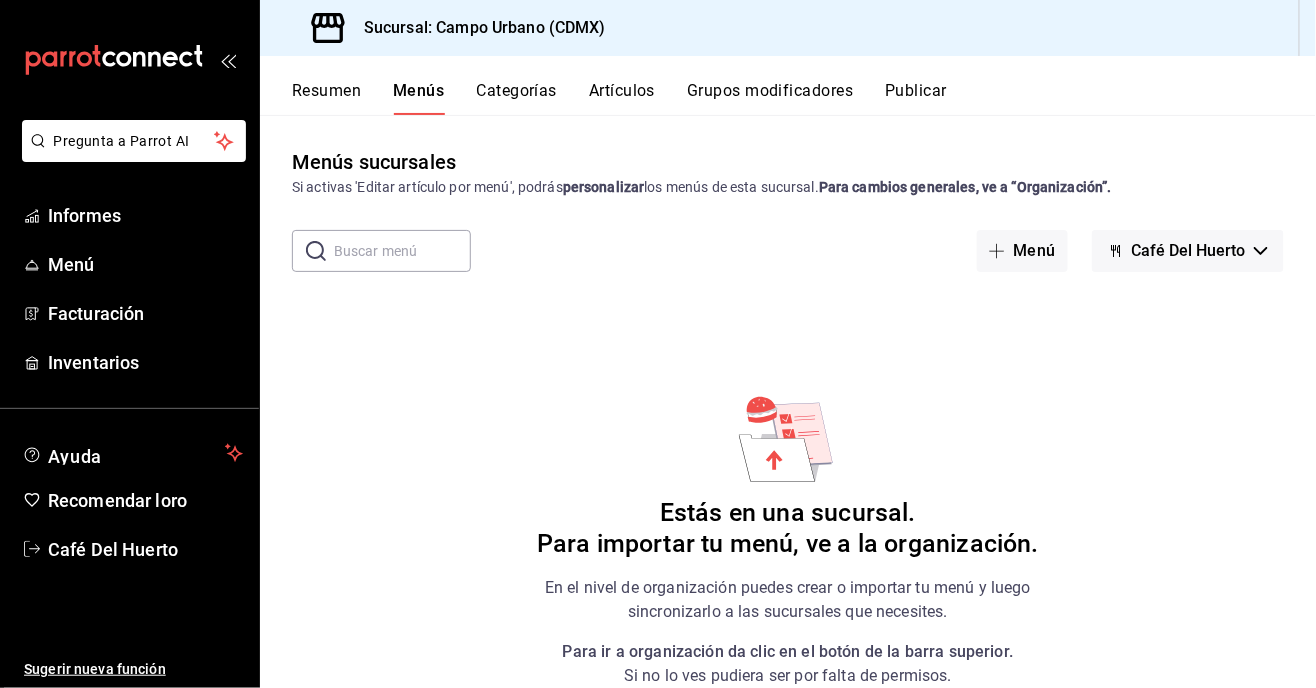 click on "Resumen" at bounding box center (326, 90) 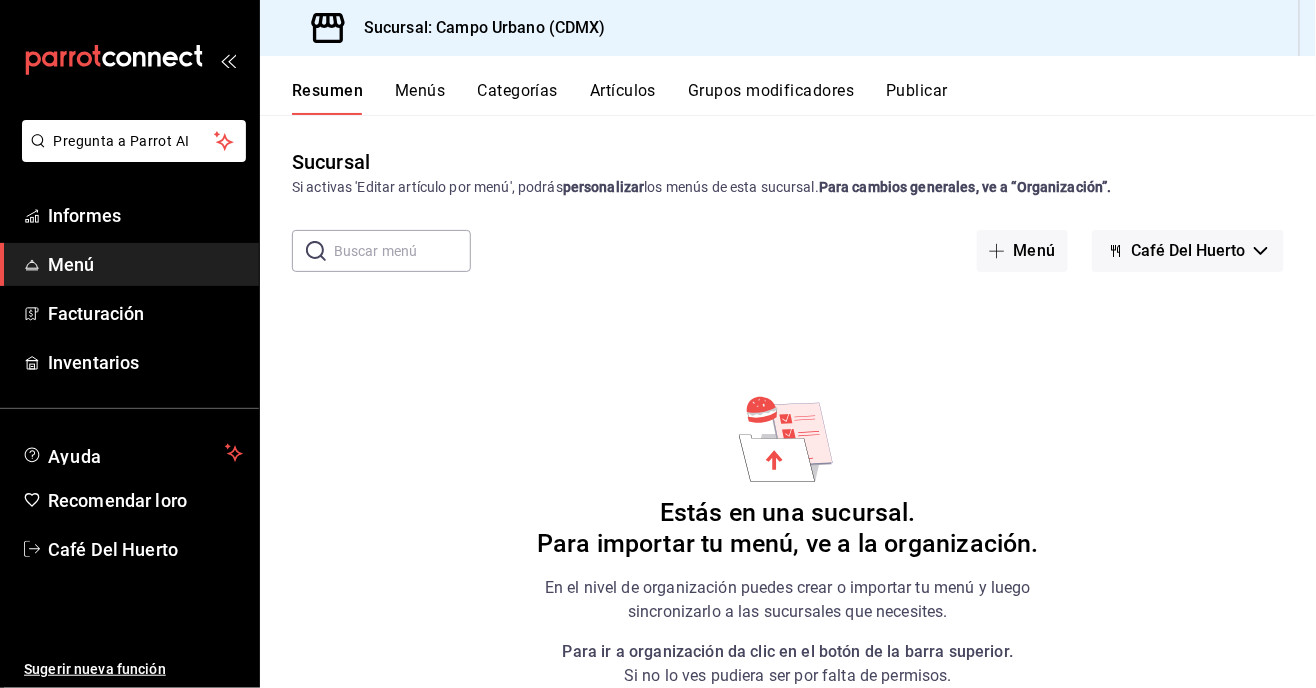 click on "Café Del Huerto" at bounding box center (1188, 251) 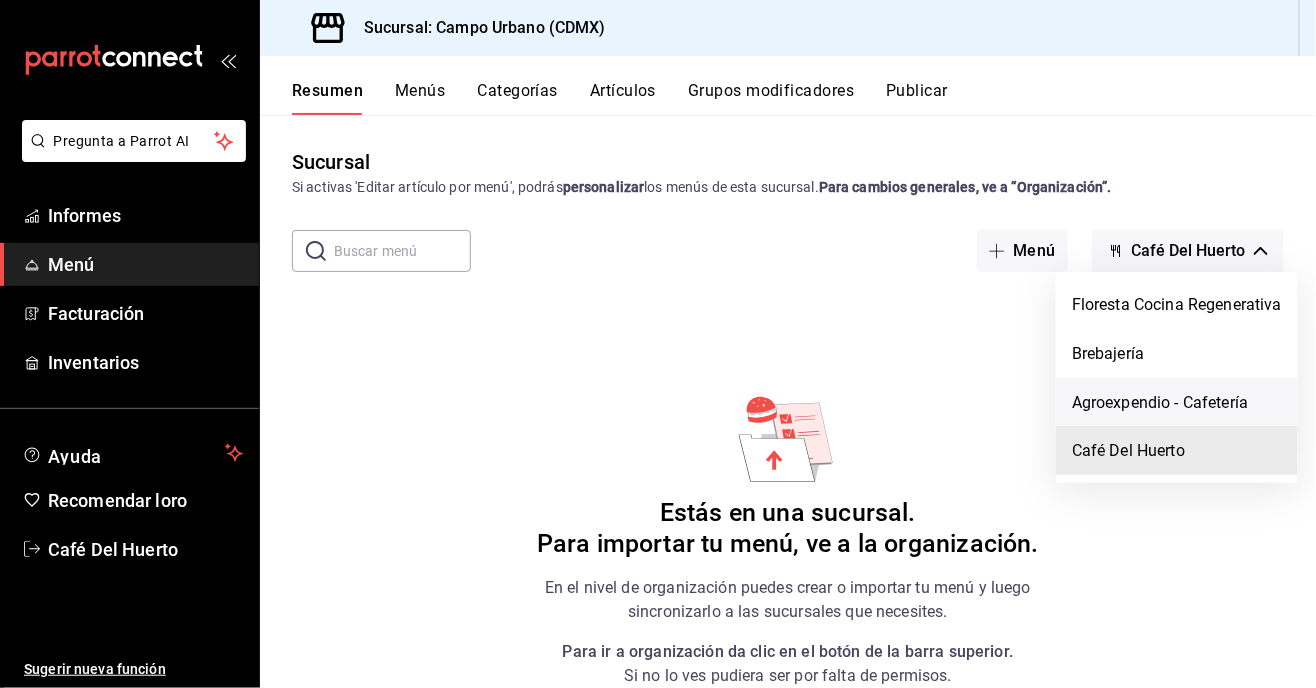 click on "Agroexpendio - Cafetería" at bounding box center [1160, 402] 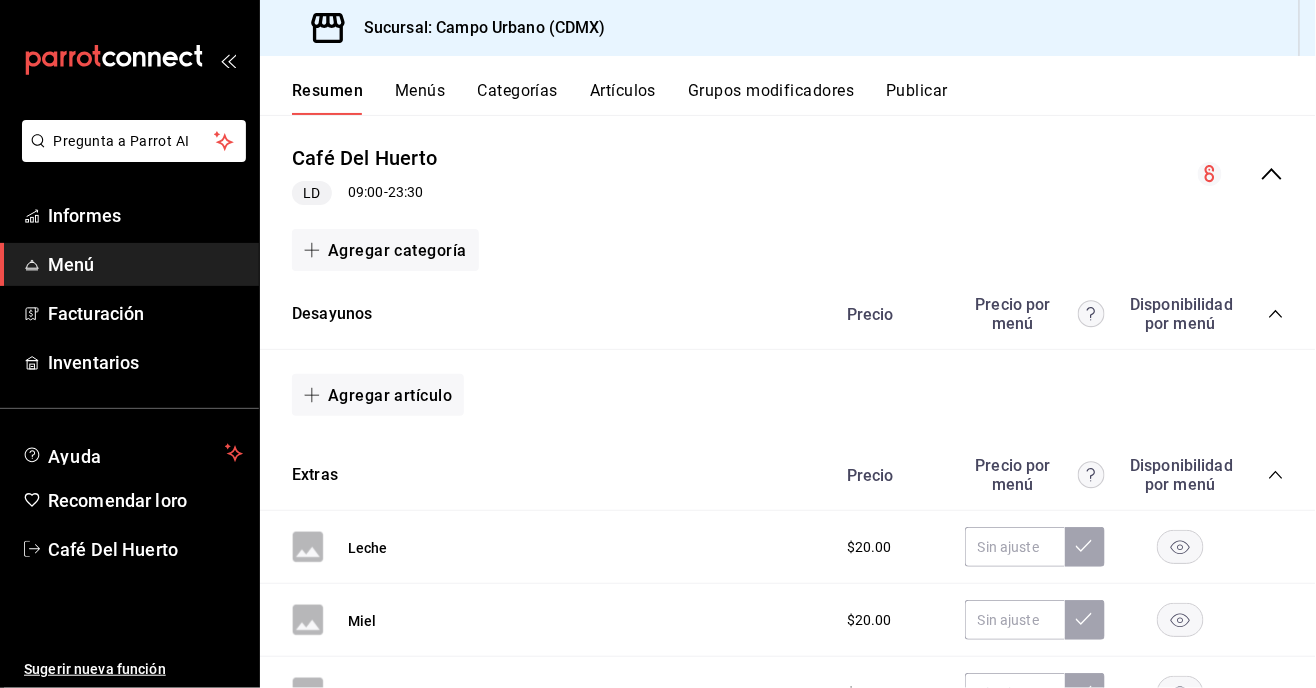 scroll, scrollTop: 180, scrollLeft: 0, axis: vertical 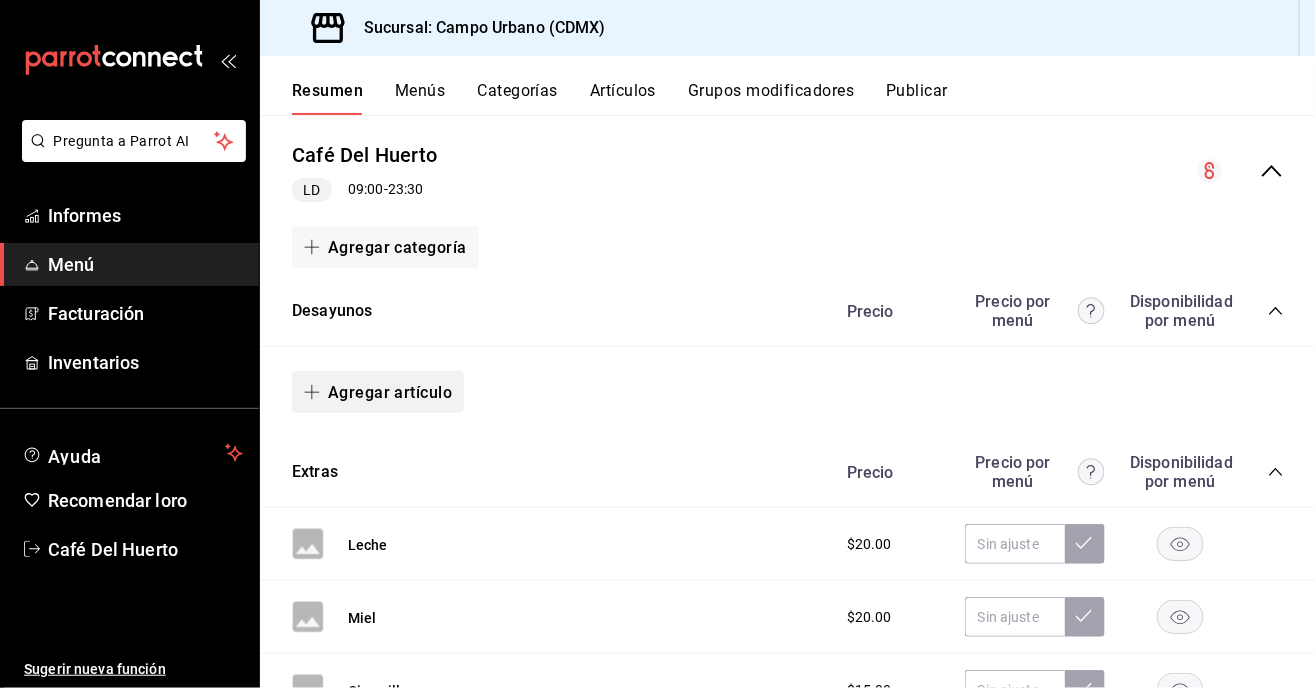click on "Agregar artículo" at bounding box center [390, 392] 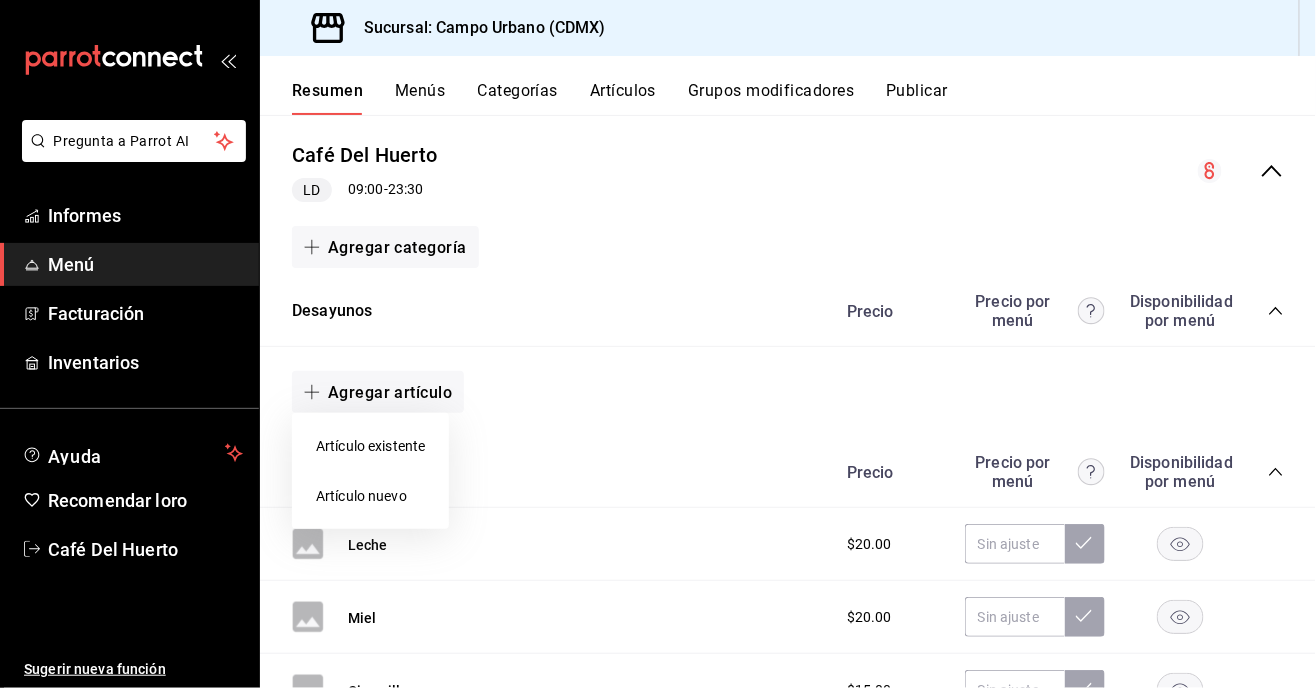 click on "Artículo nuevo" at bounding box center [361, 496] 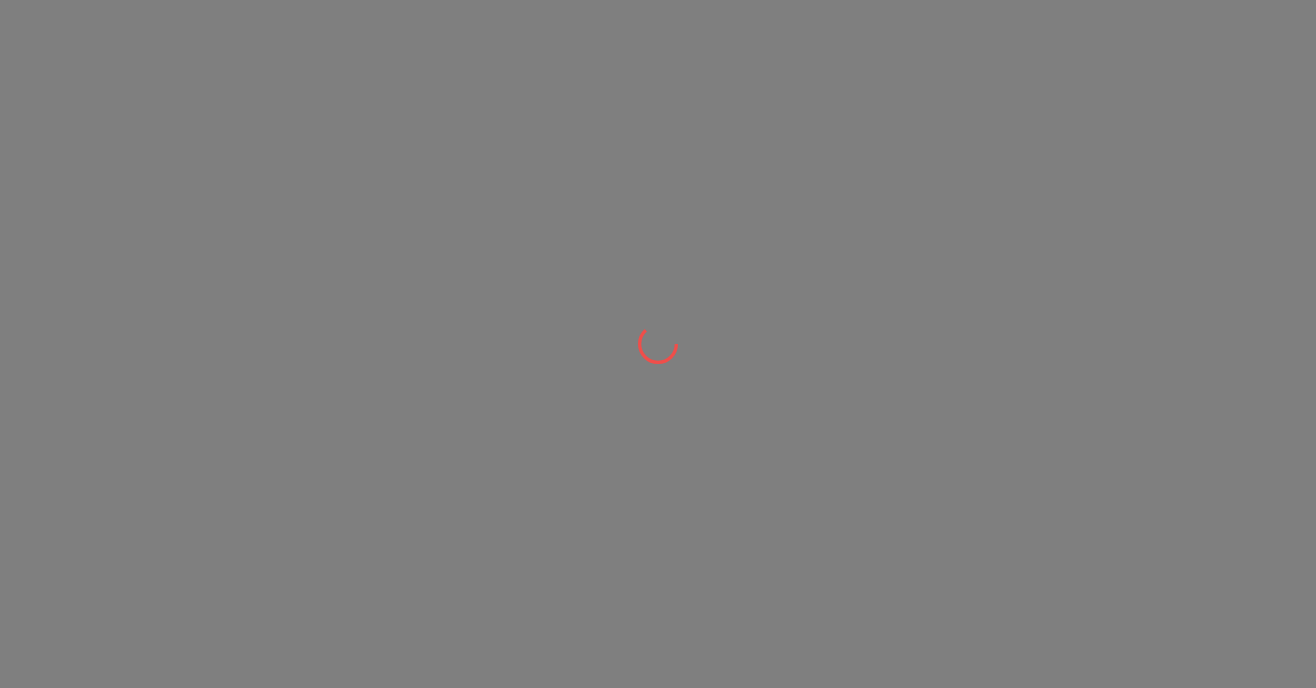 scroll, scrollTop: 0, scrollLeft: 0, axis: both 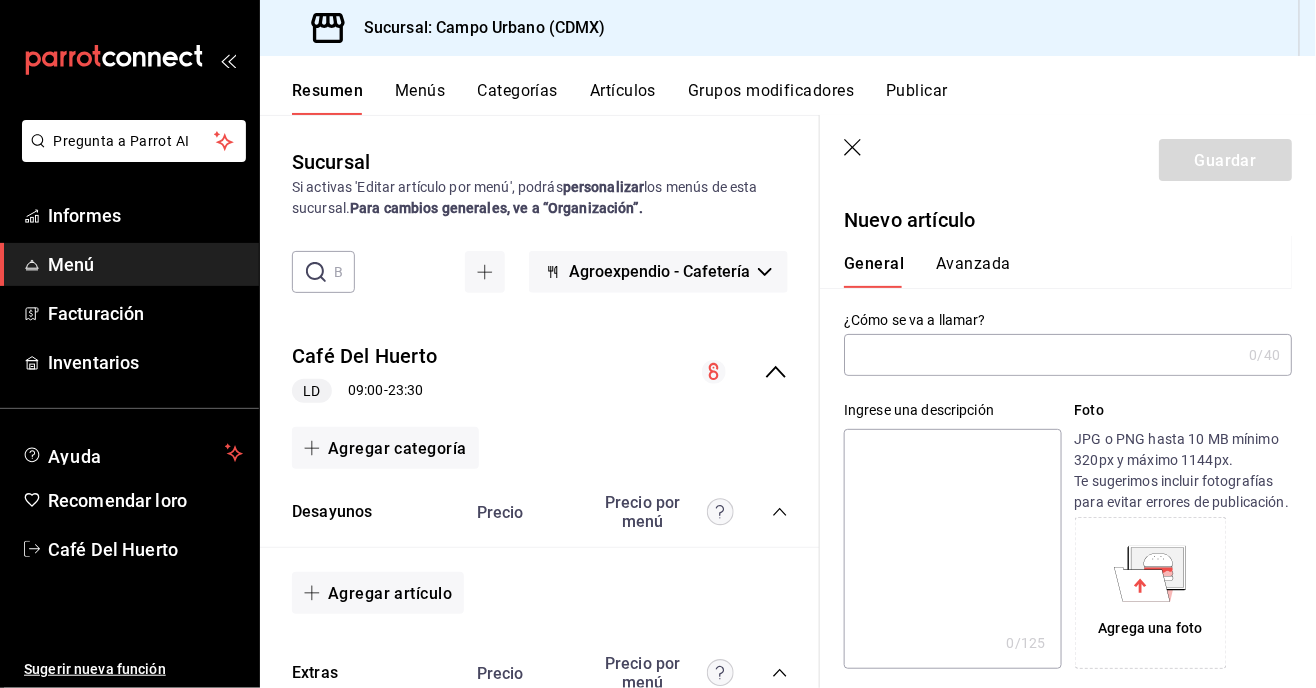click at bounding box center [1042, 355] 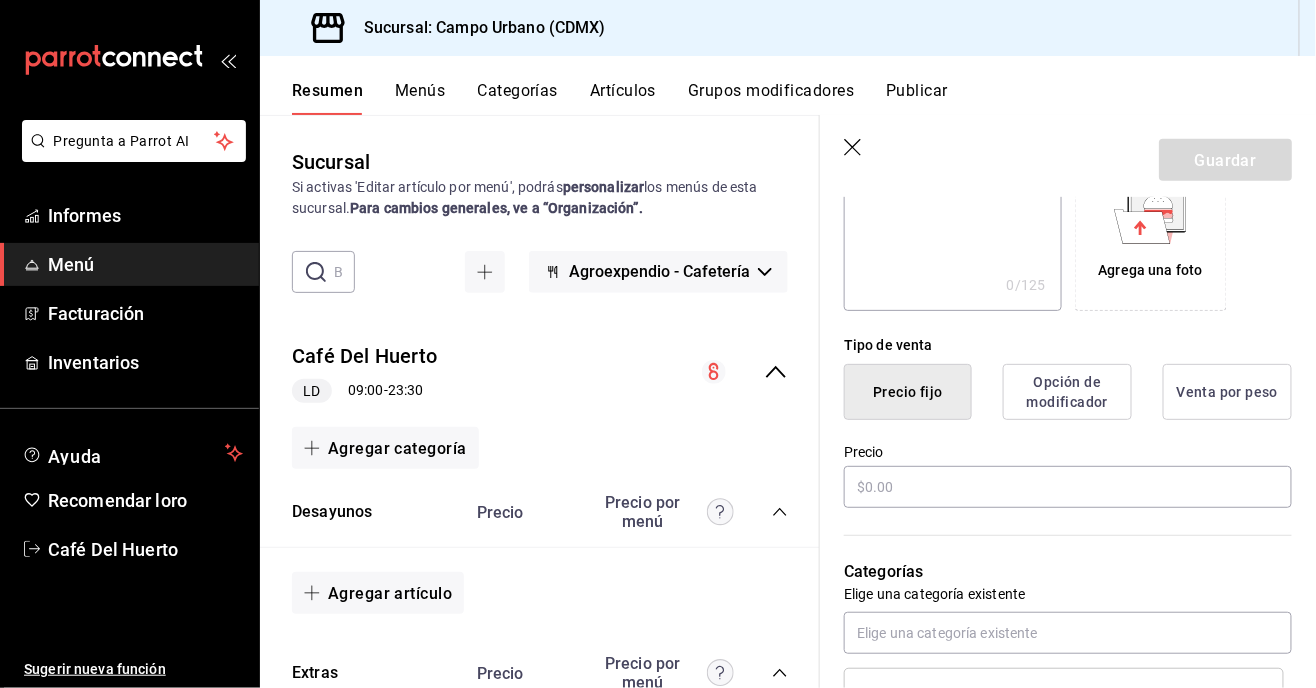 scroll, scrollTop: 365, scrollLeft: 0, axis: vertical 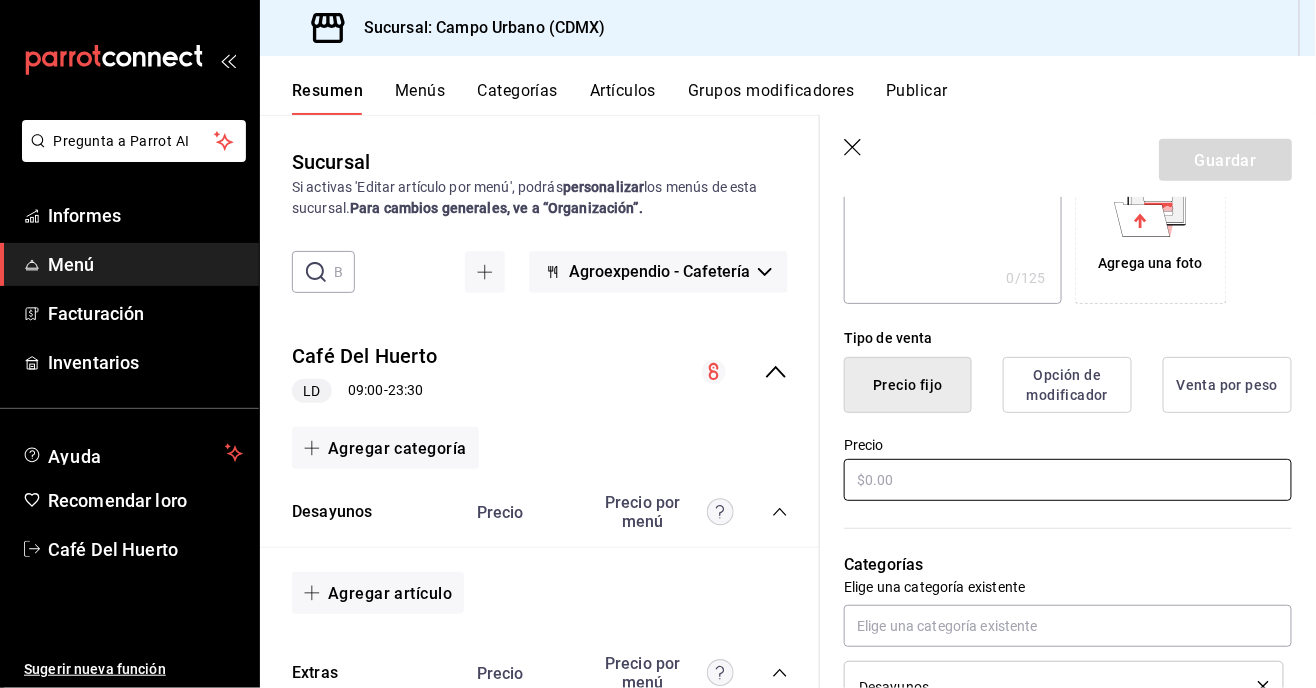 type on "[GEOGRAPHIC_DATA] Local" 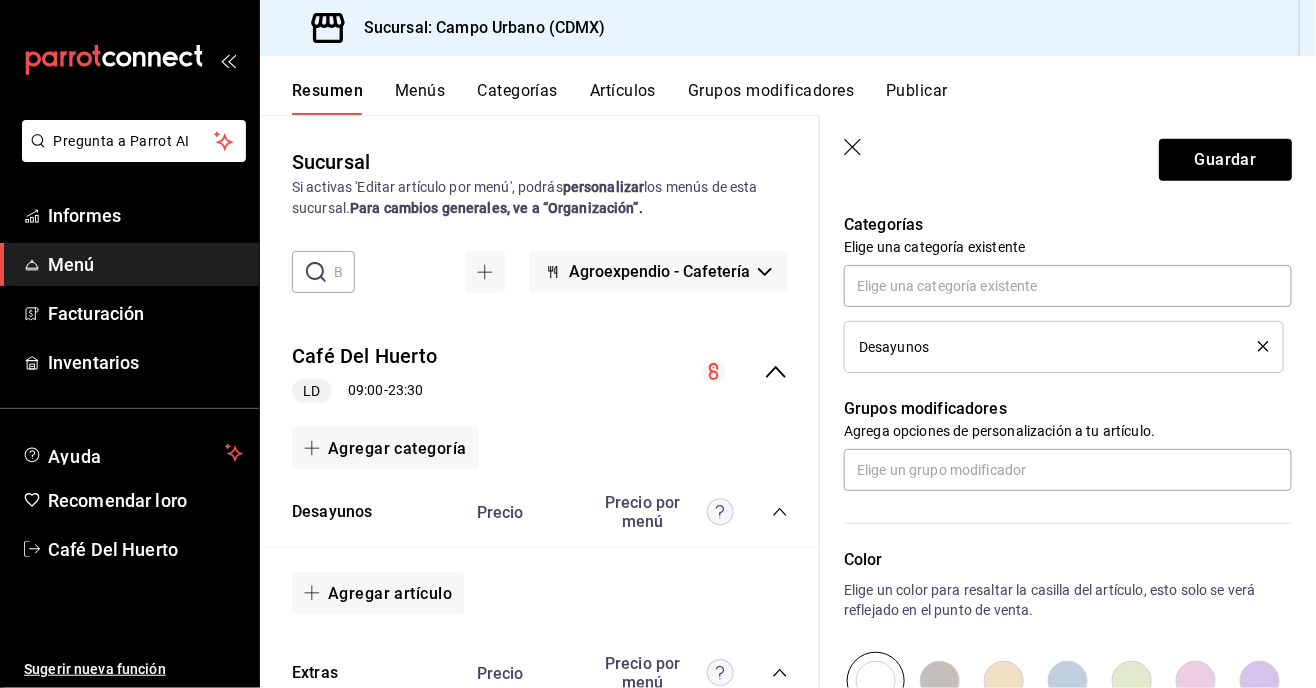 scroll, scrollTop: 0, scrollLeft: 0, axis: both 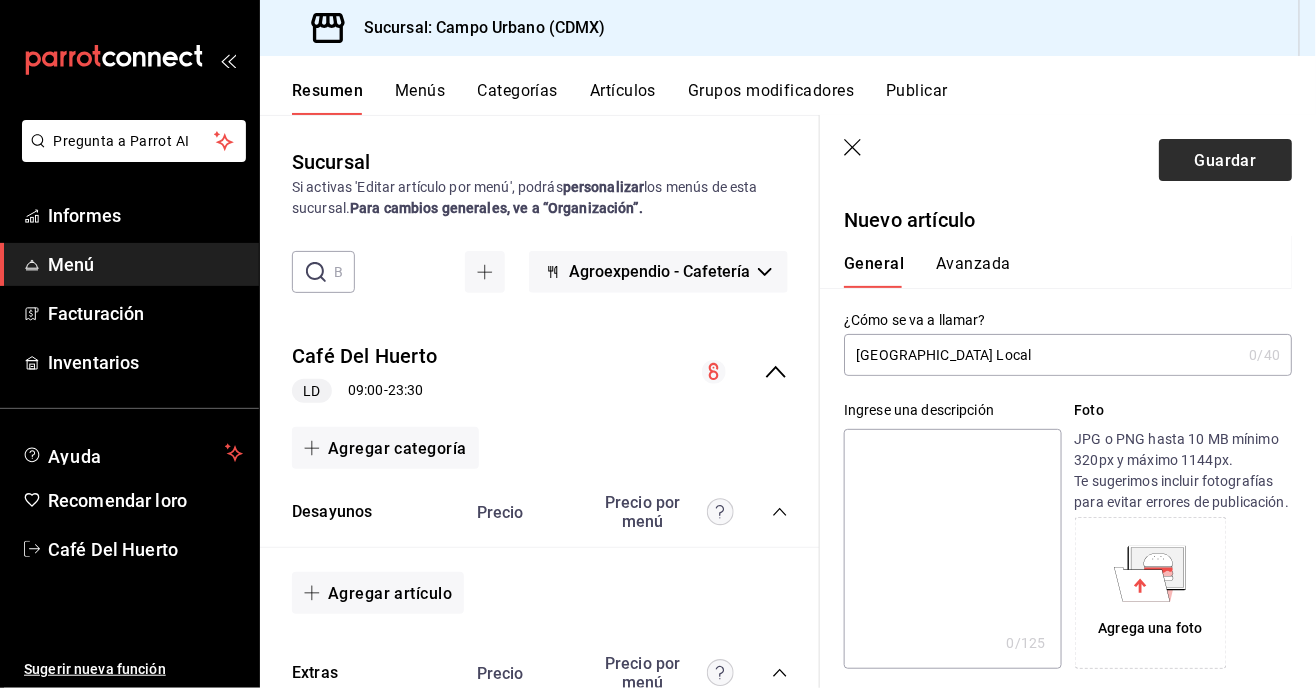 type on "$95.00" 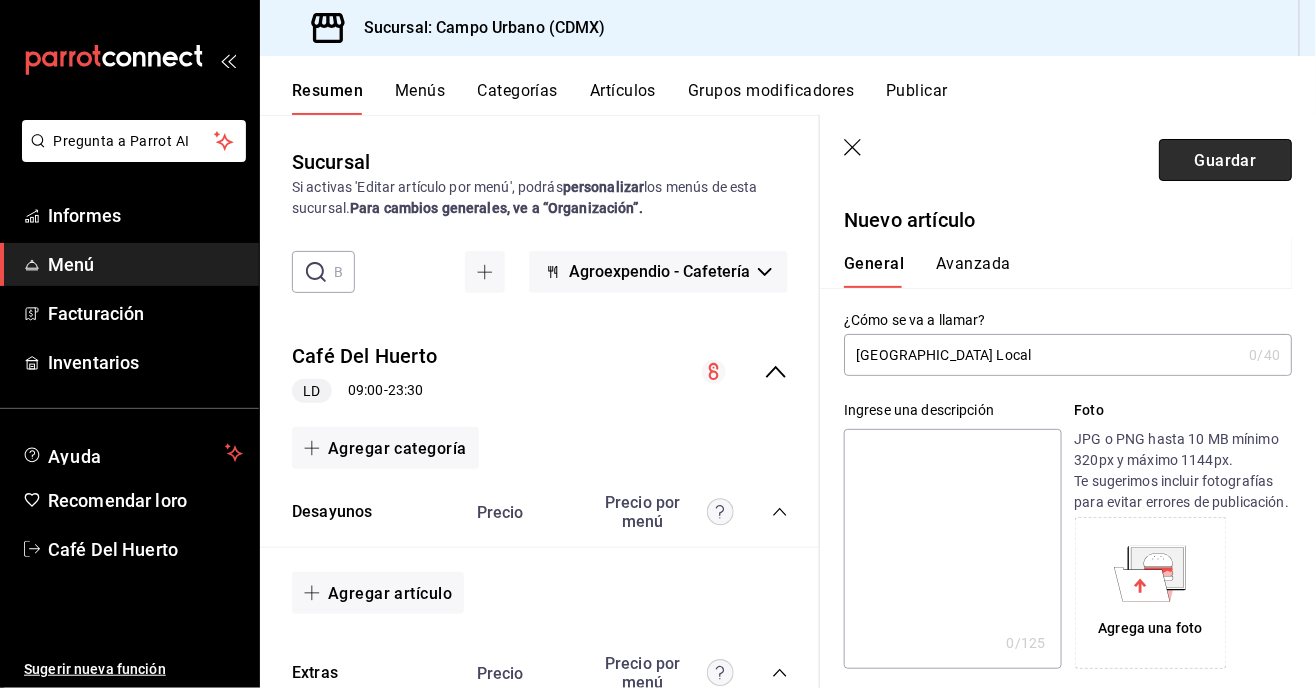click on "Guardar" at bounding box center (1225, 159) 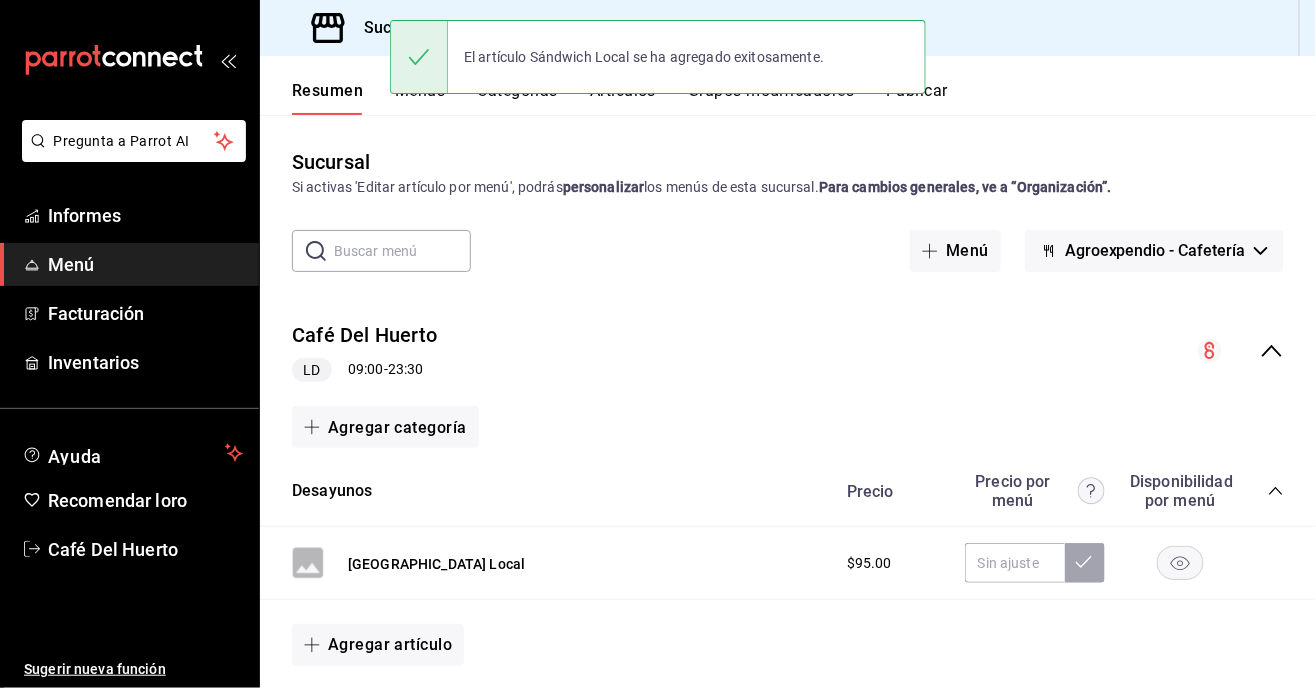click on "Resumen Menús Categorías Artículos Grupos modificadores Publicar" at bounding box center (804, 97) 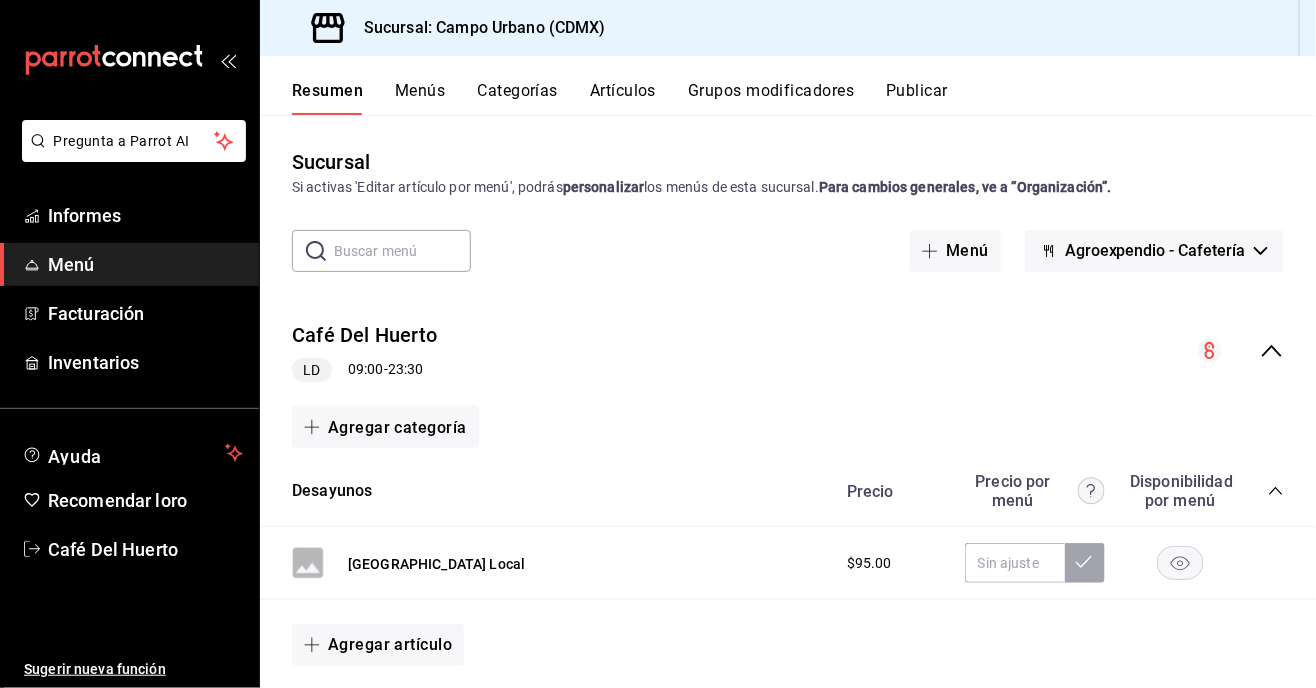 click on "Publicar" at bounding box center [917, 90] 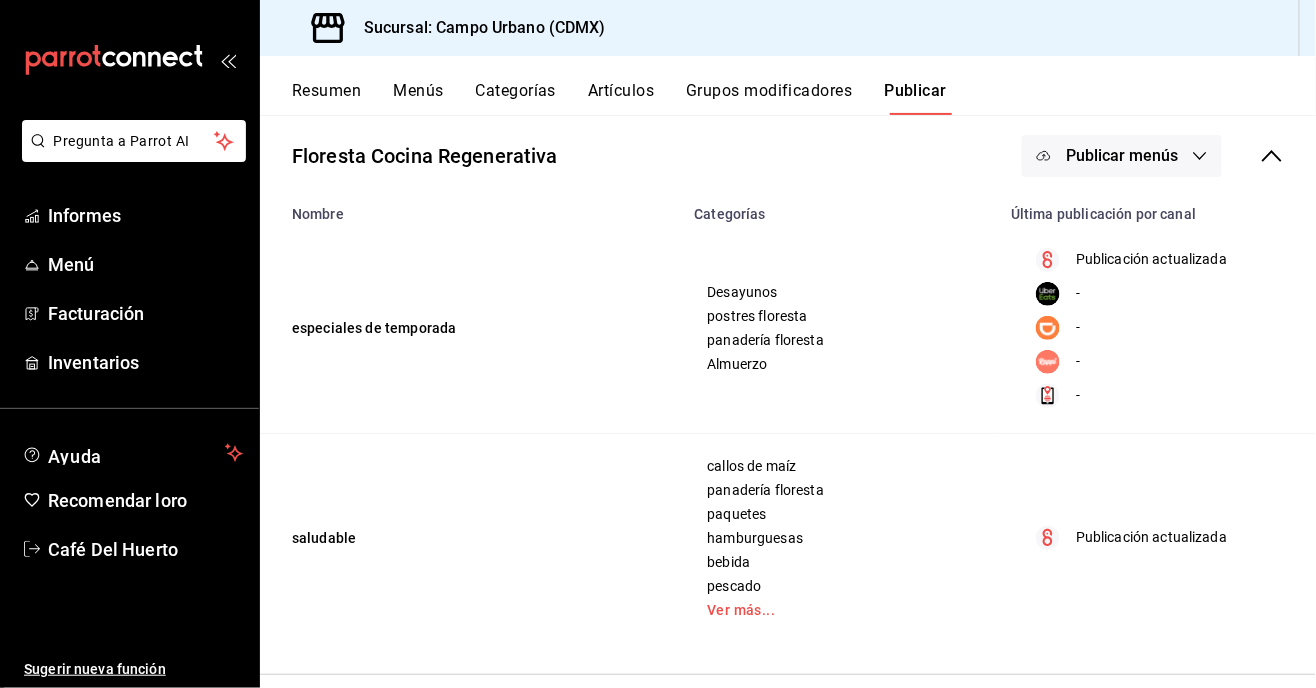 scroll, scrollTop: 321, scrollLeft: 0, axis: vertical 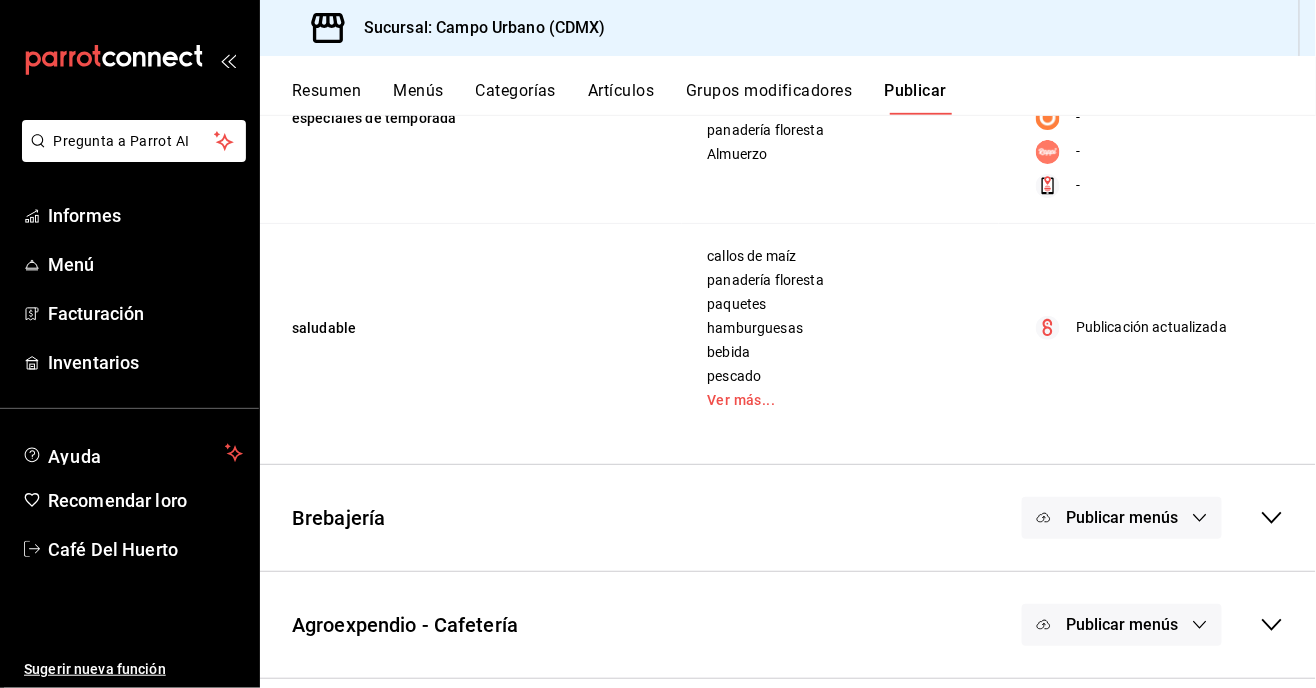 click on "Publicar menús" at bounding box center (1122, 732) 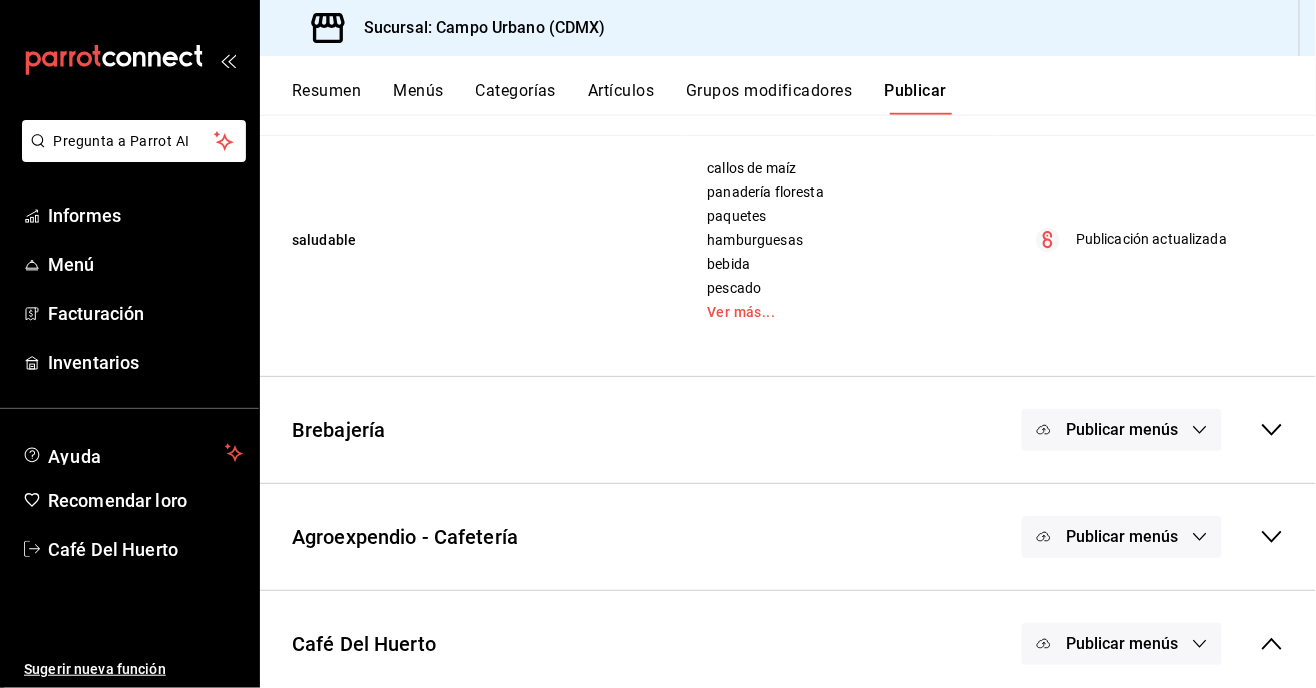 scroll, scrollTop: 438, scrollLeft: 0, axis: vertical 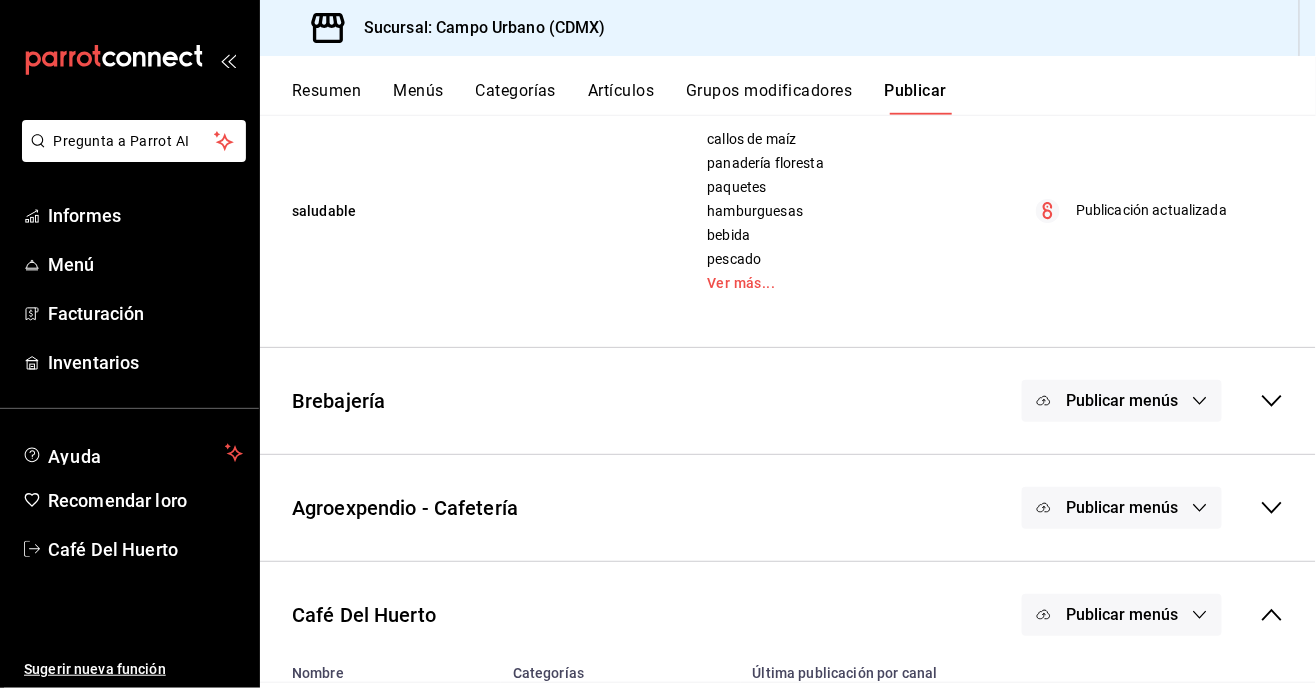 click on "Publicar menús" at bounding box center [1122, 615] 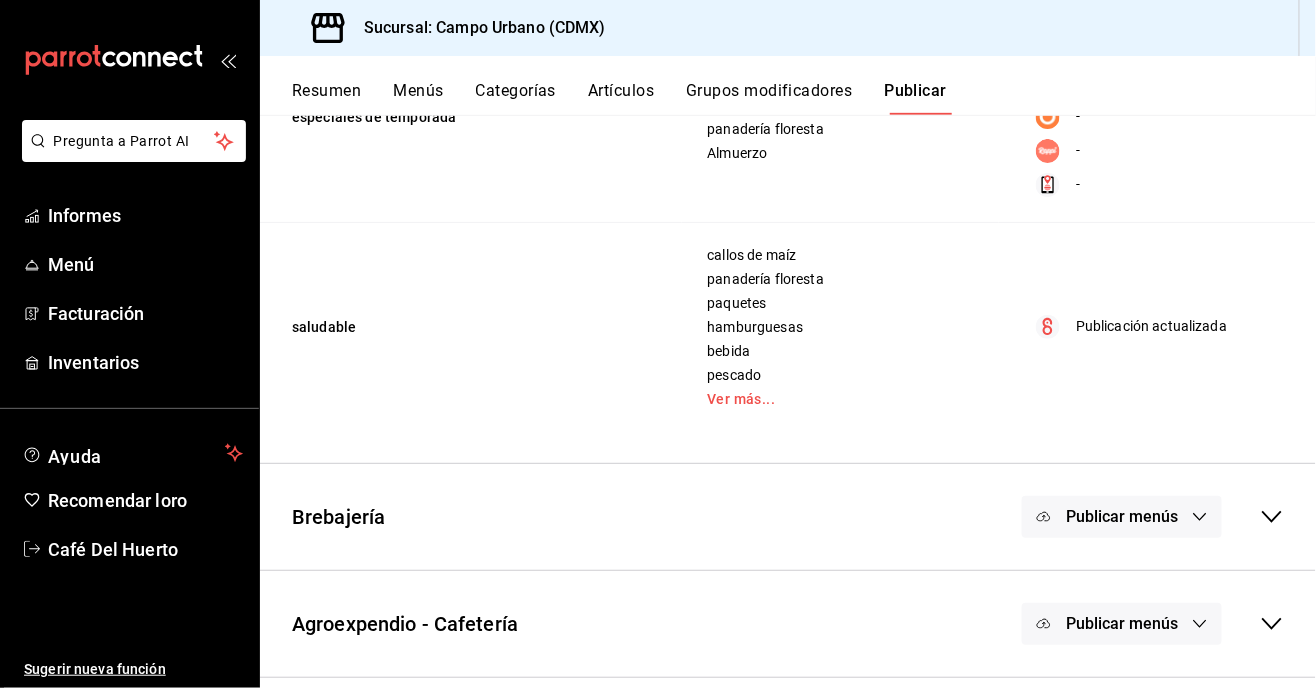 scroll, scrollTop: 321, scrollLeft: 0, axis: vertical 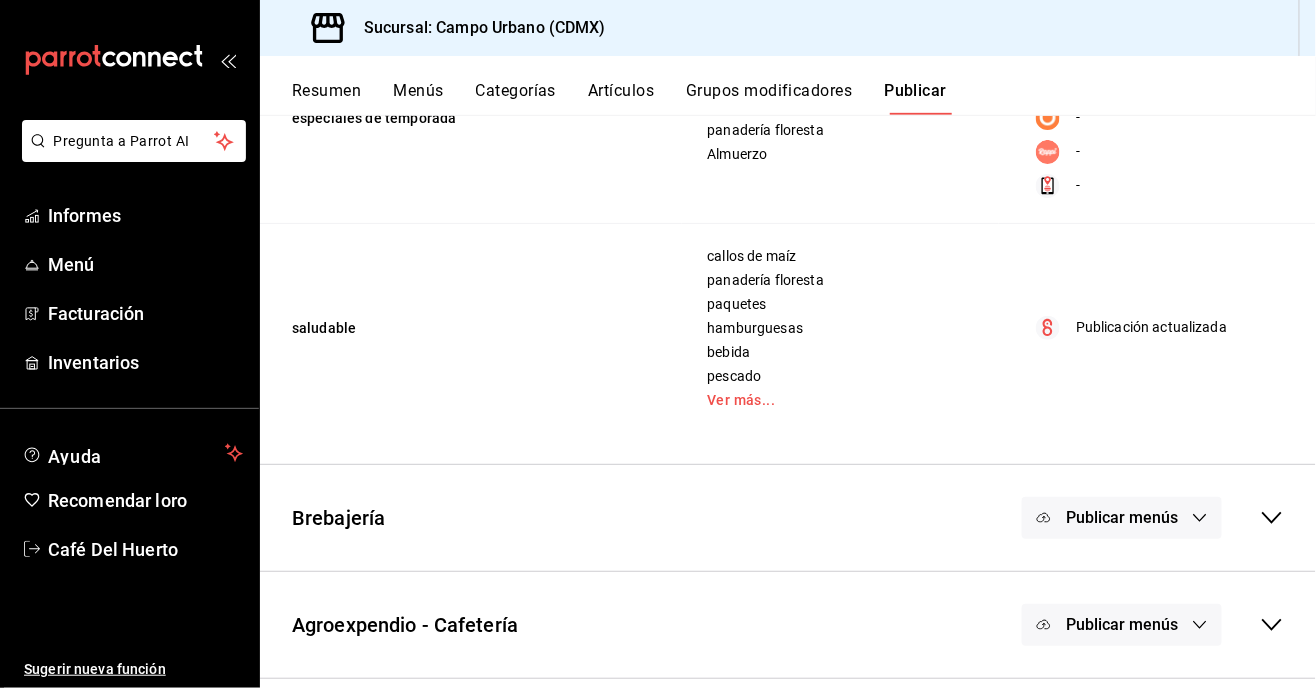 click on "Publicar menús" at bounding box center (1122, 732) 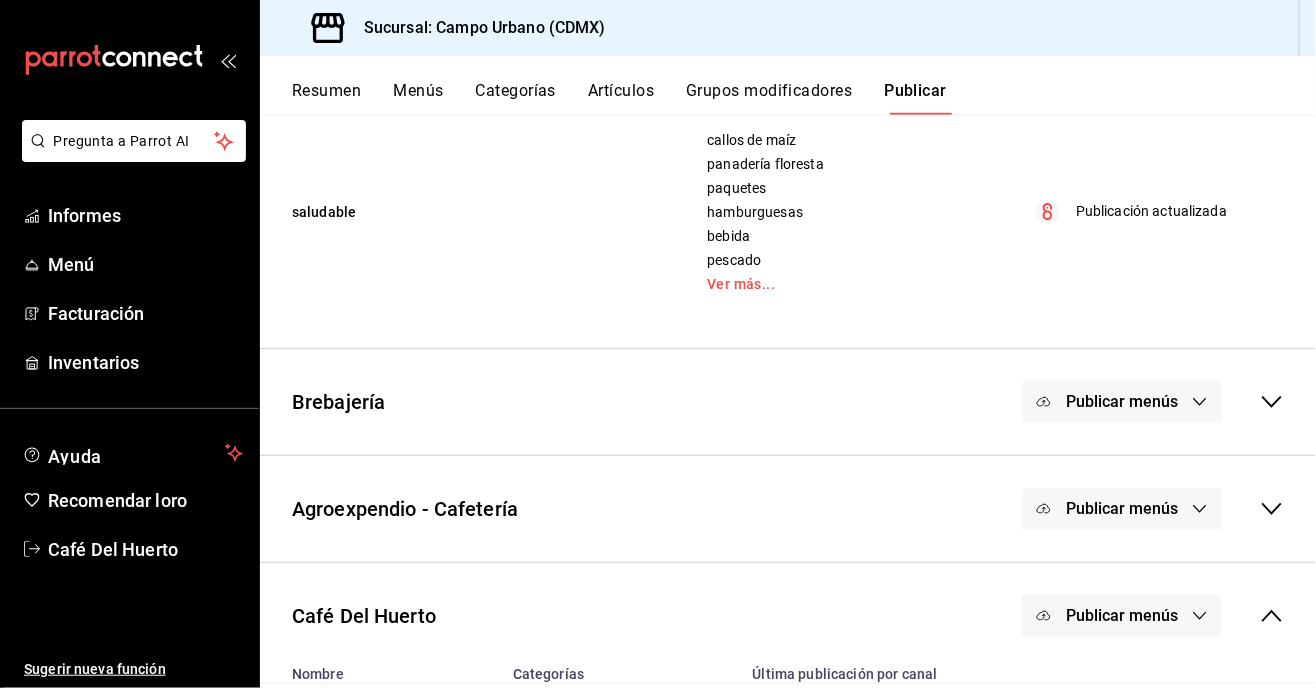 scroll, scrollTop: 438, scrollLeft: 0, axis: vertical 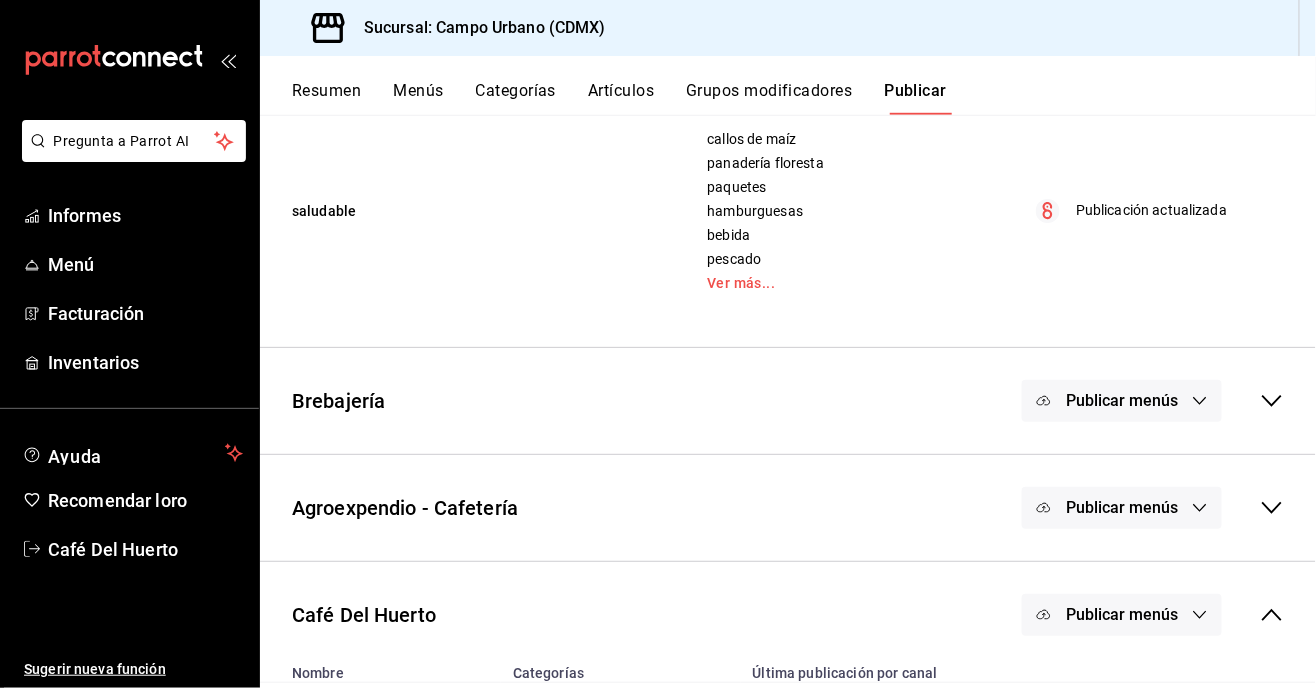click 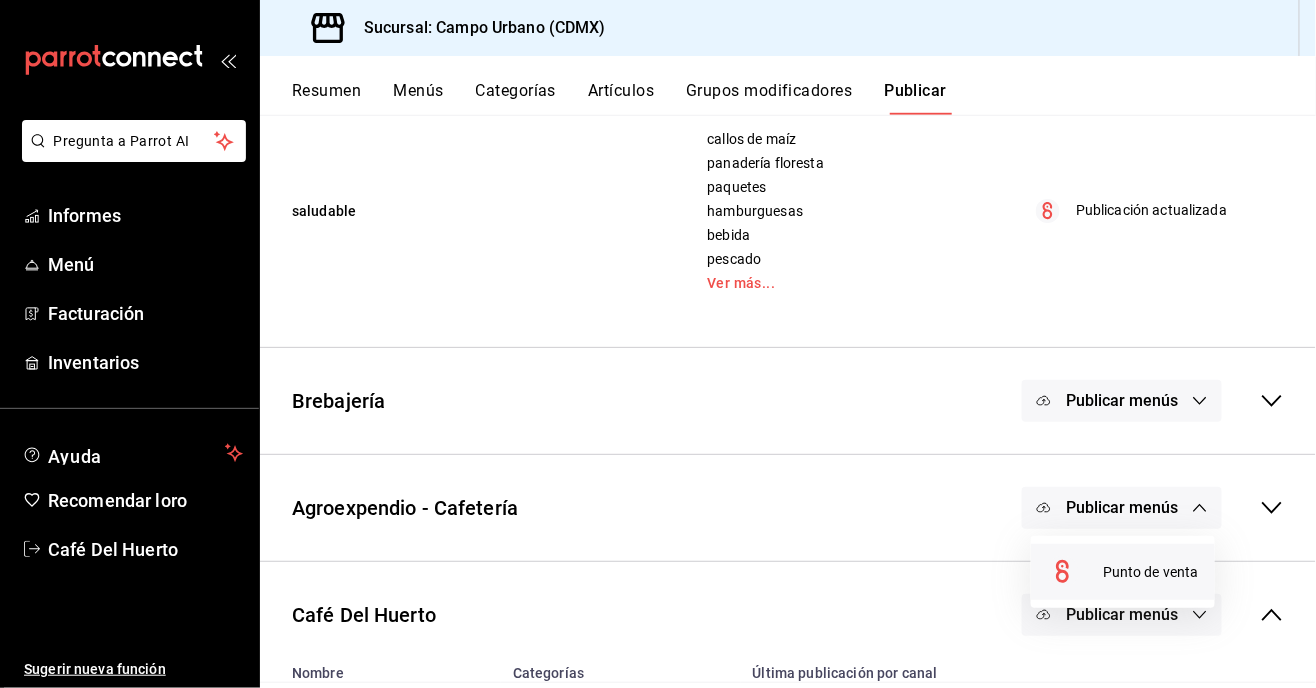 click on "Punto de venta" at bounding box center (1151, 572) 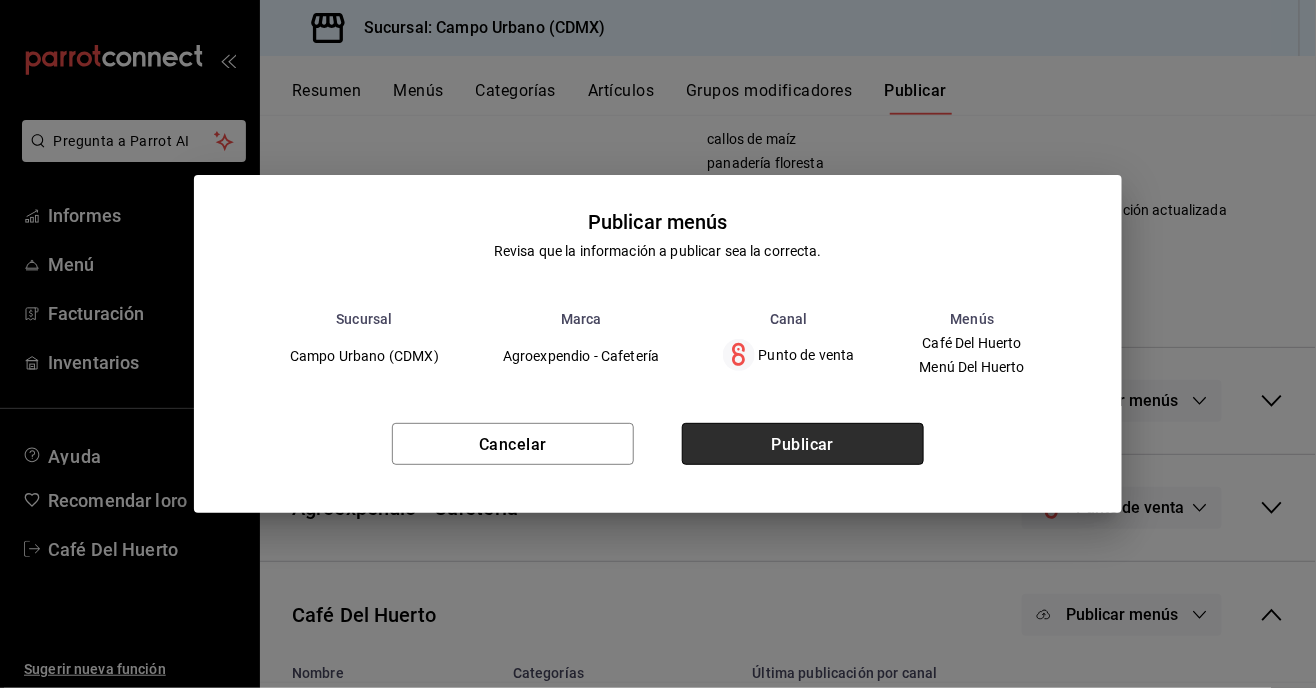 click on "Publicar" at bounding box center [803, 444] 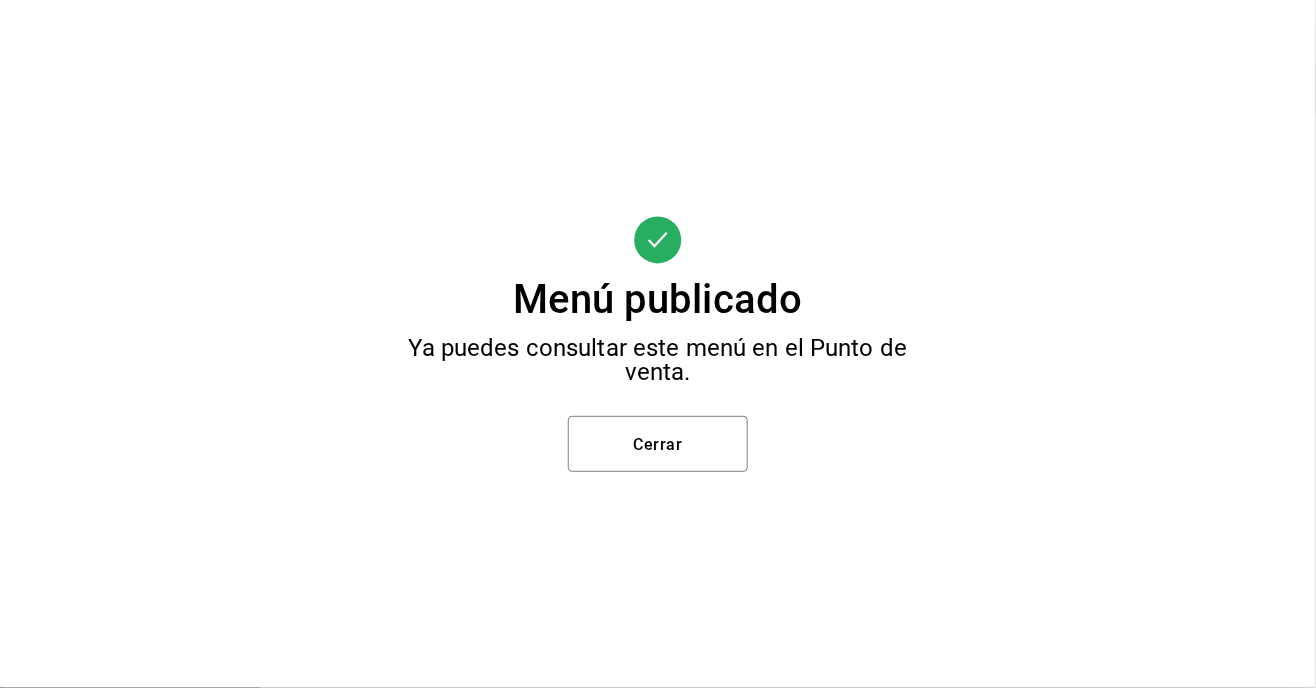 scroll, scrollTop: 60, scrollLeft: 0, axis: vertical 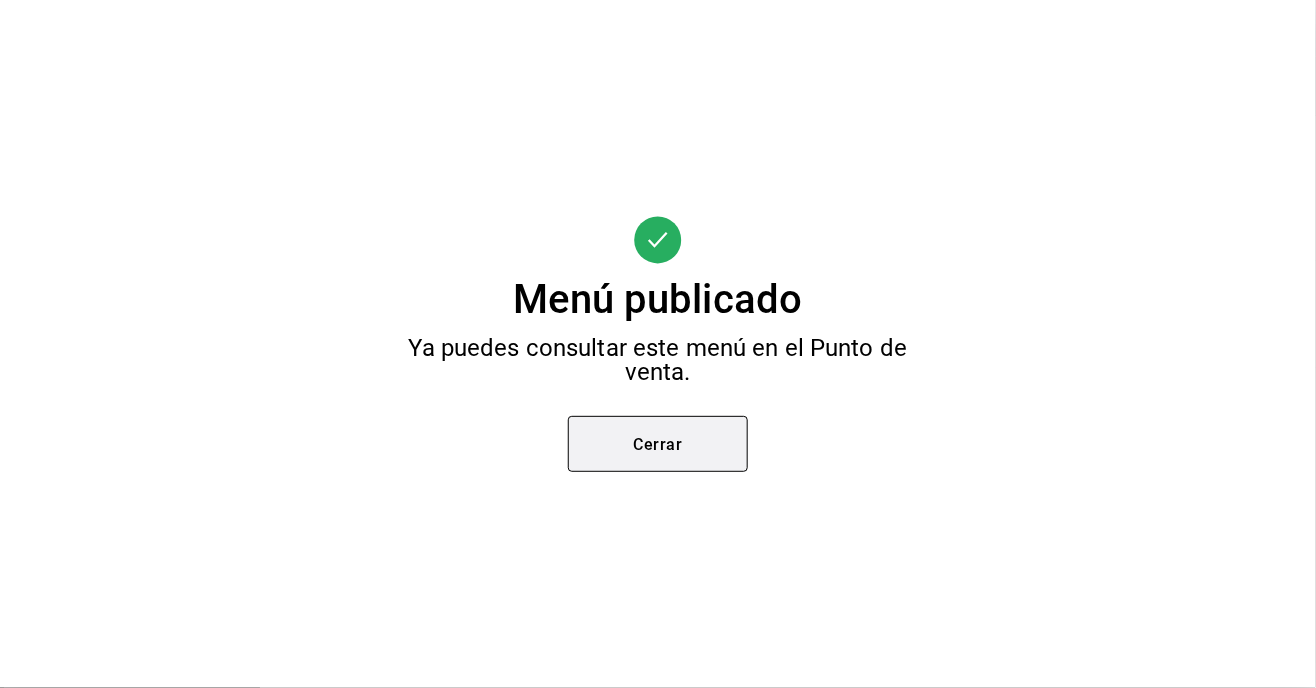 click on "Cerrar" at bounding box center [658, 444] 